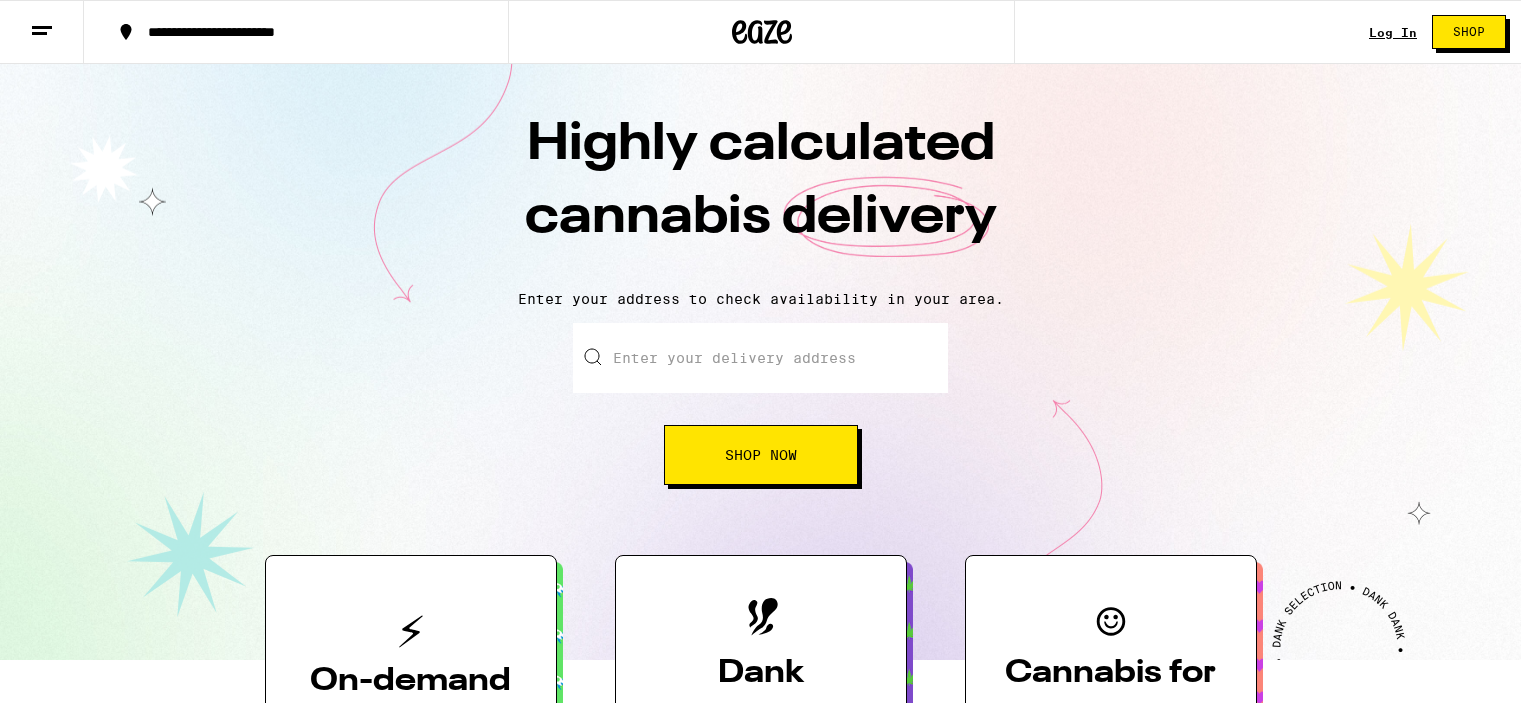 scroll, scrollTop: 0, scrollLeft: 0, axis: both 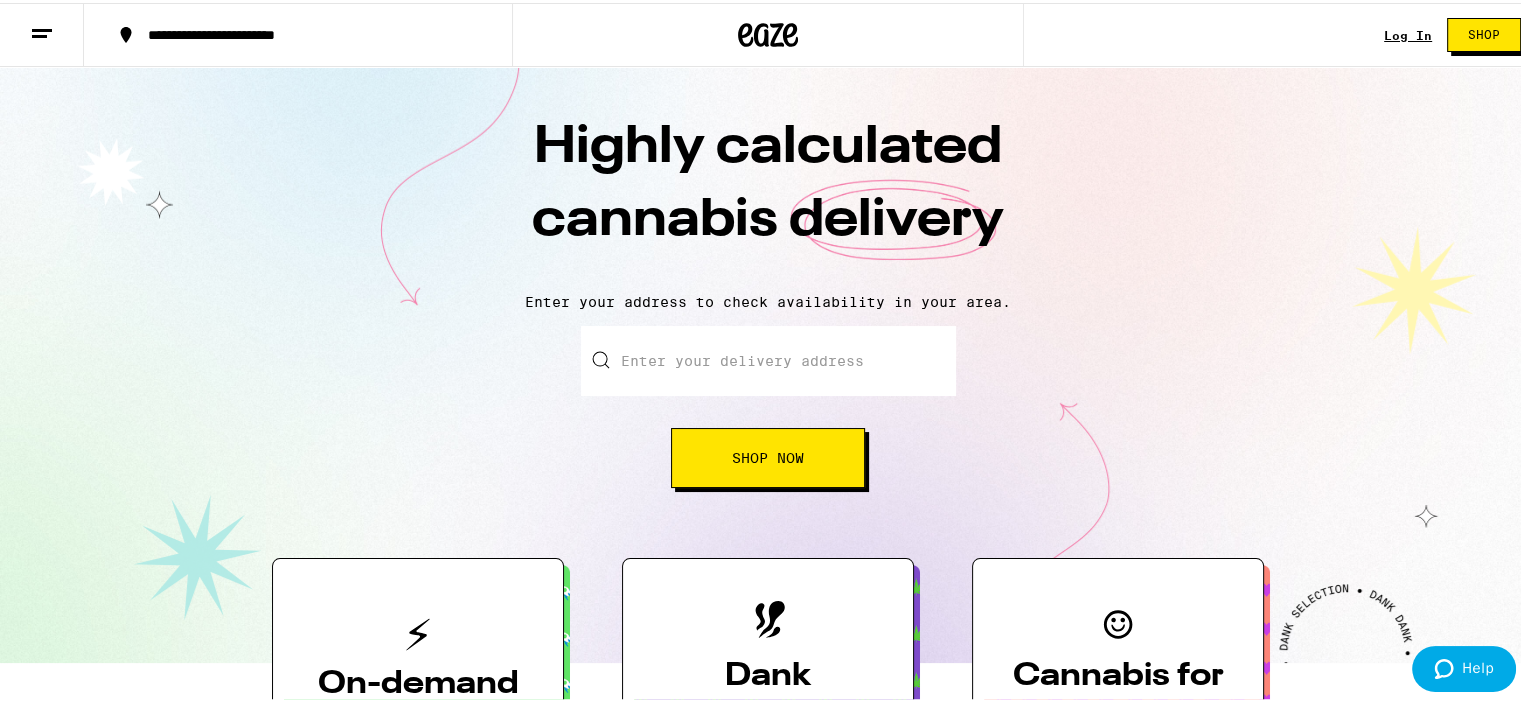 click on "Log In" at bounding box center (1408, 32) 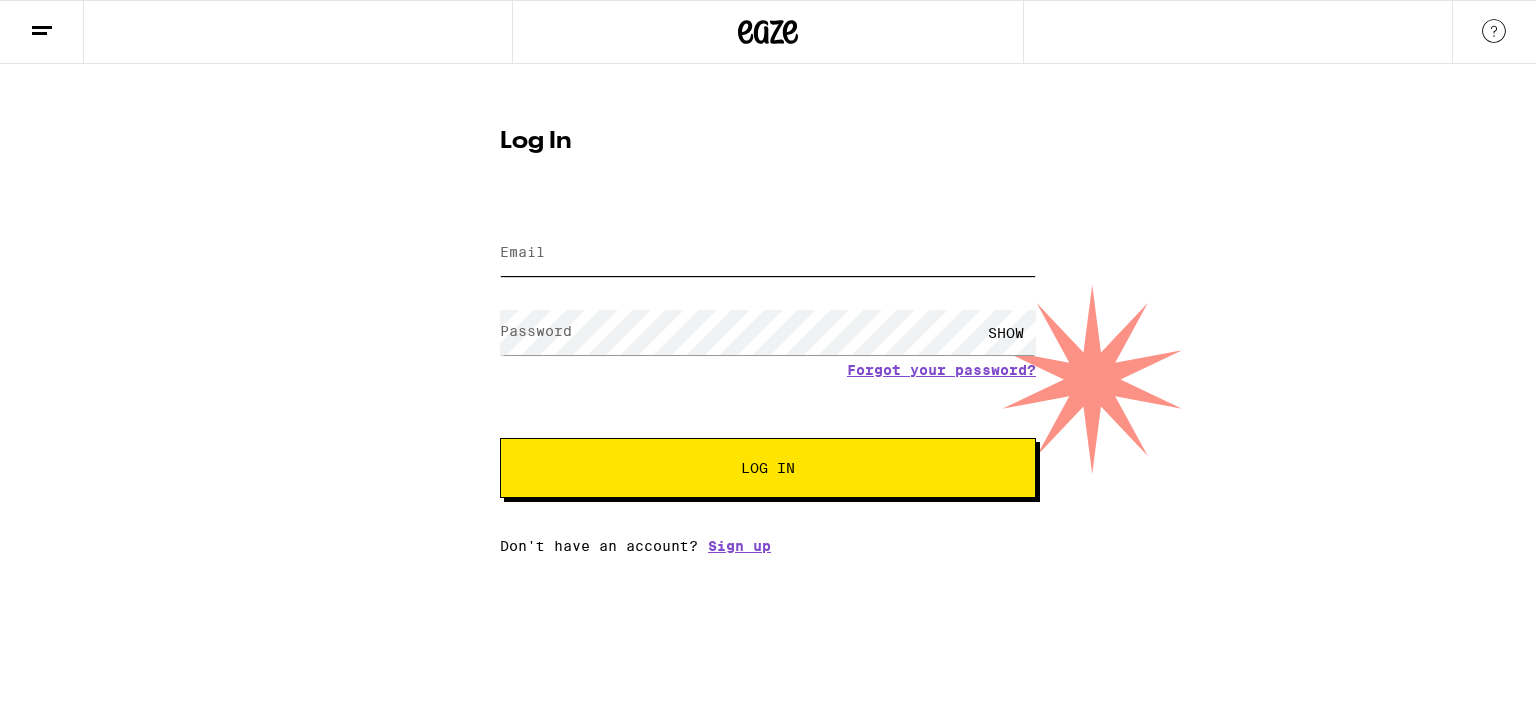 click on "Email" at bounding box center (768, 253) 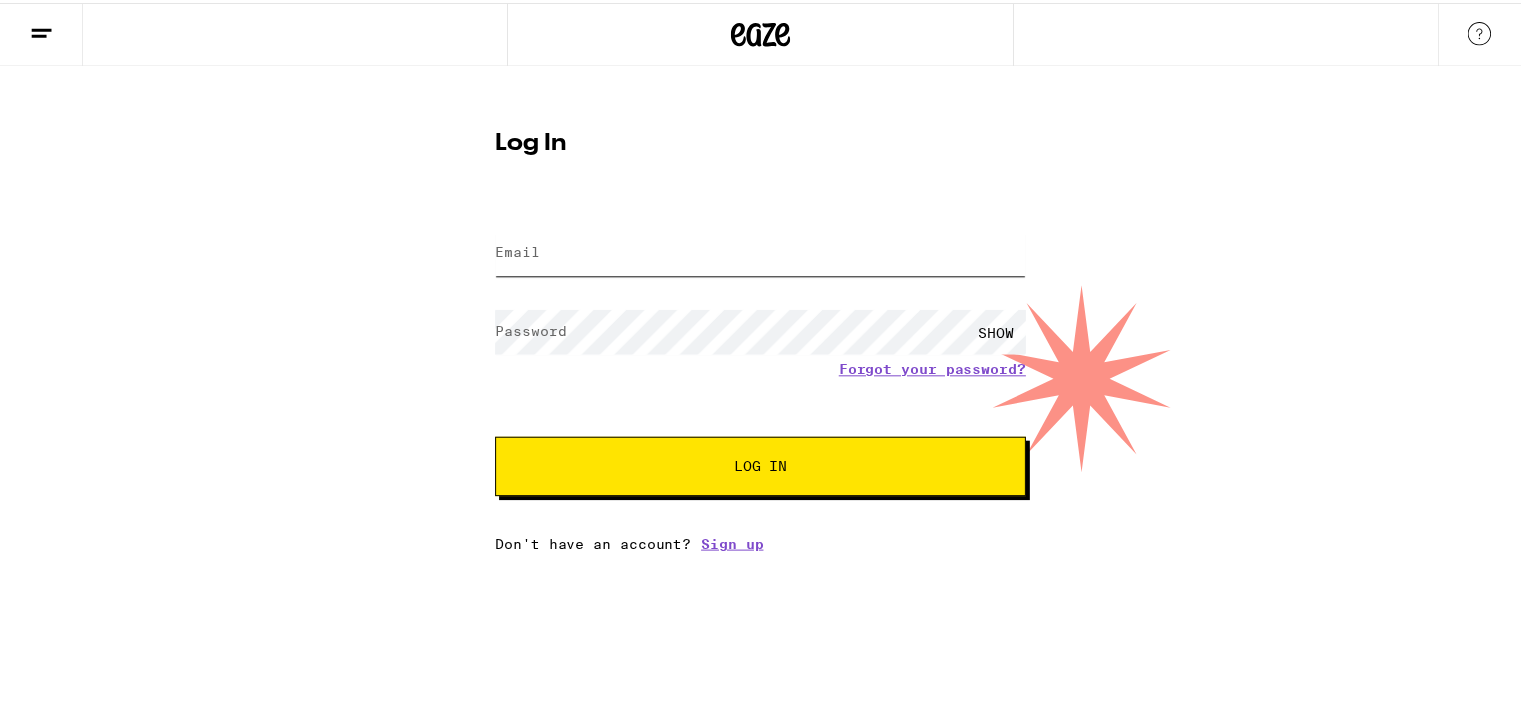scroll, scrollTop: 0, scrollLeft: 0, axis: both 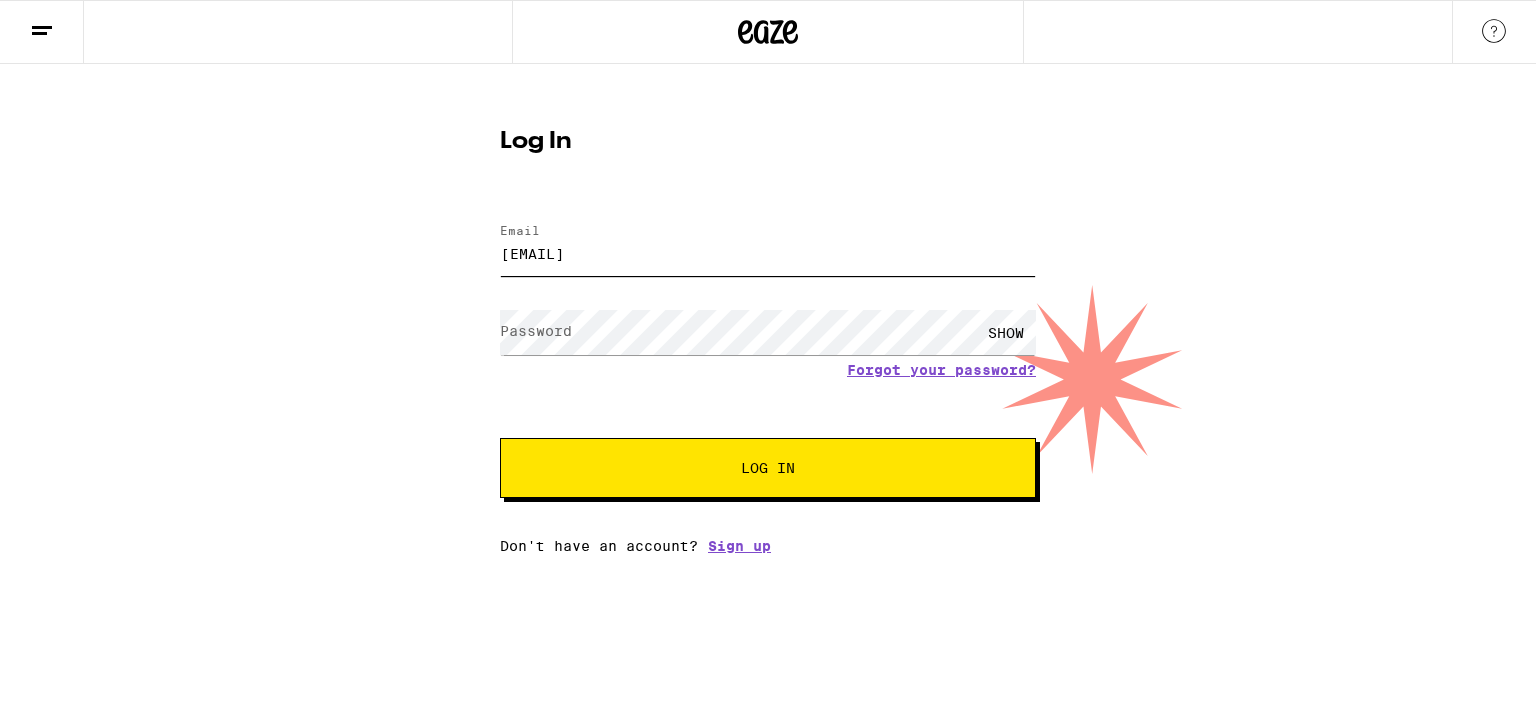 type on "[EMAIL]" 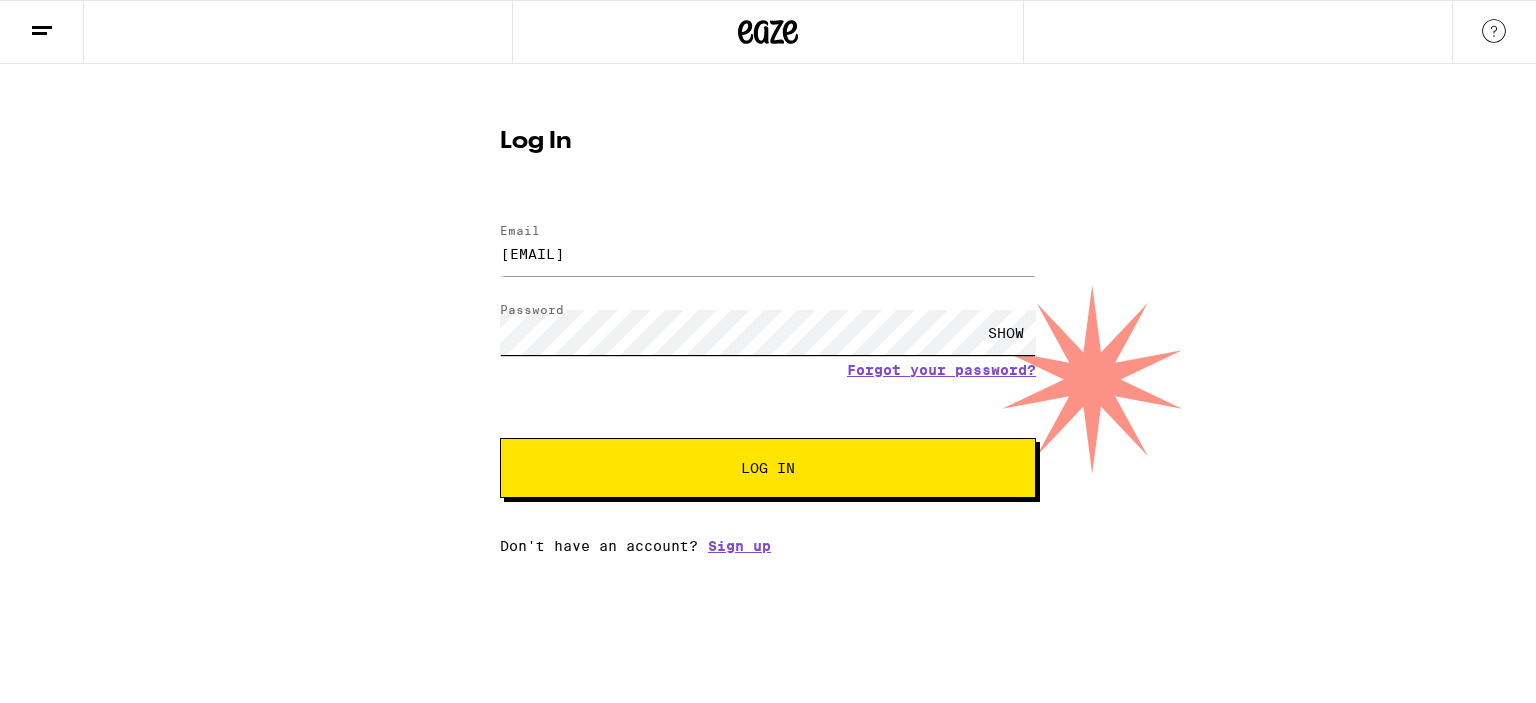 click on "Log In" at bounding box center (768, 468) 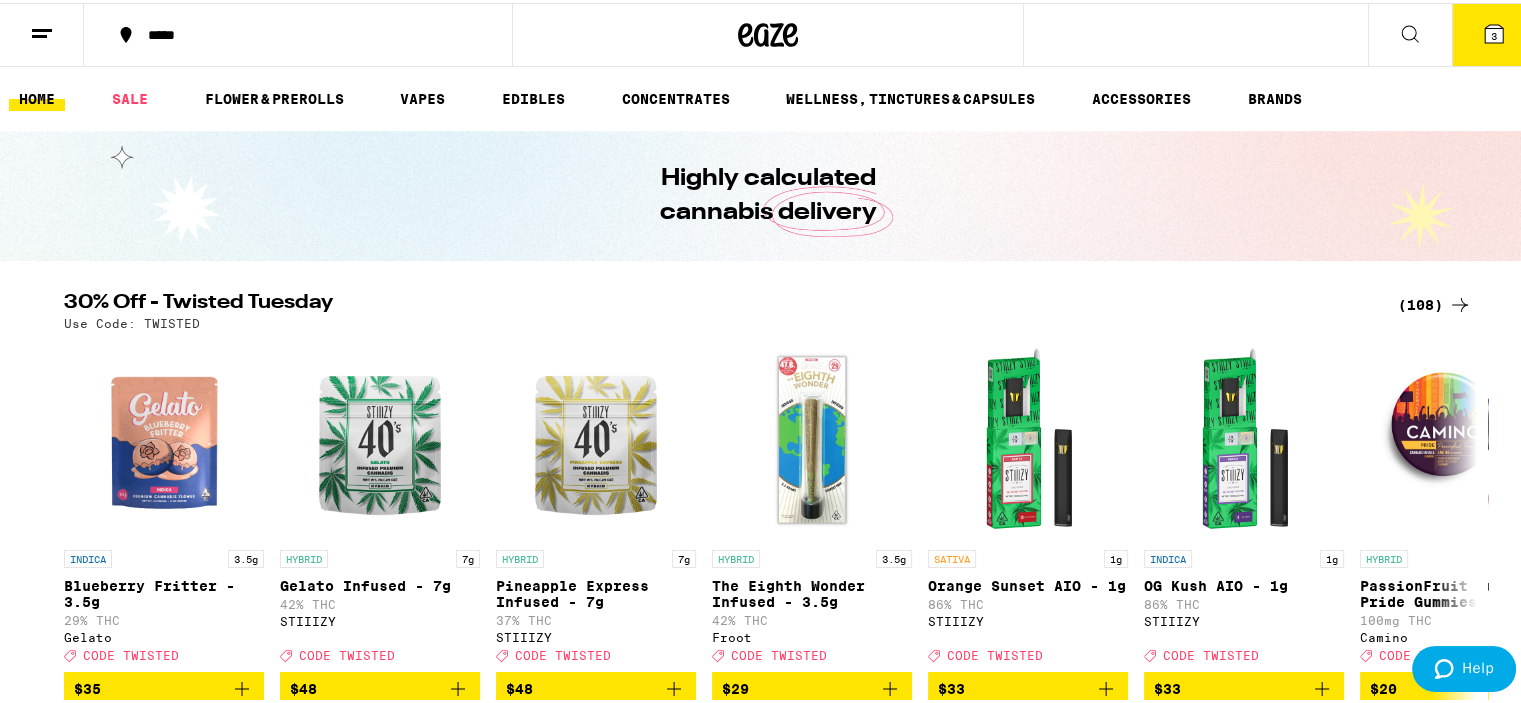 scroll, scrollTop: 0, scrollLeft: 0, axis: both 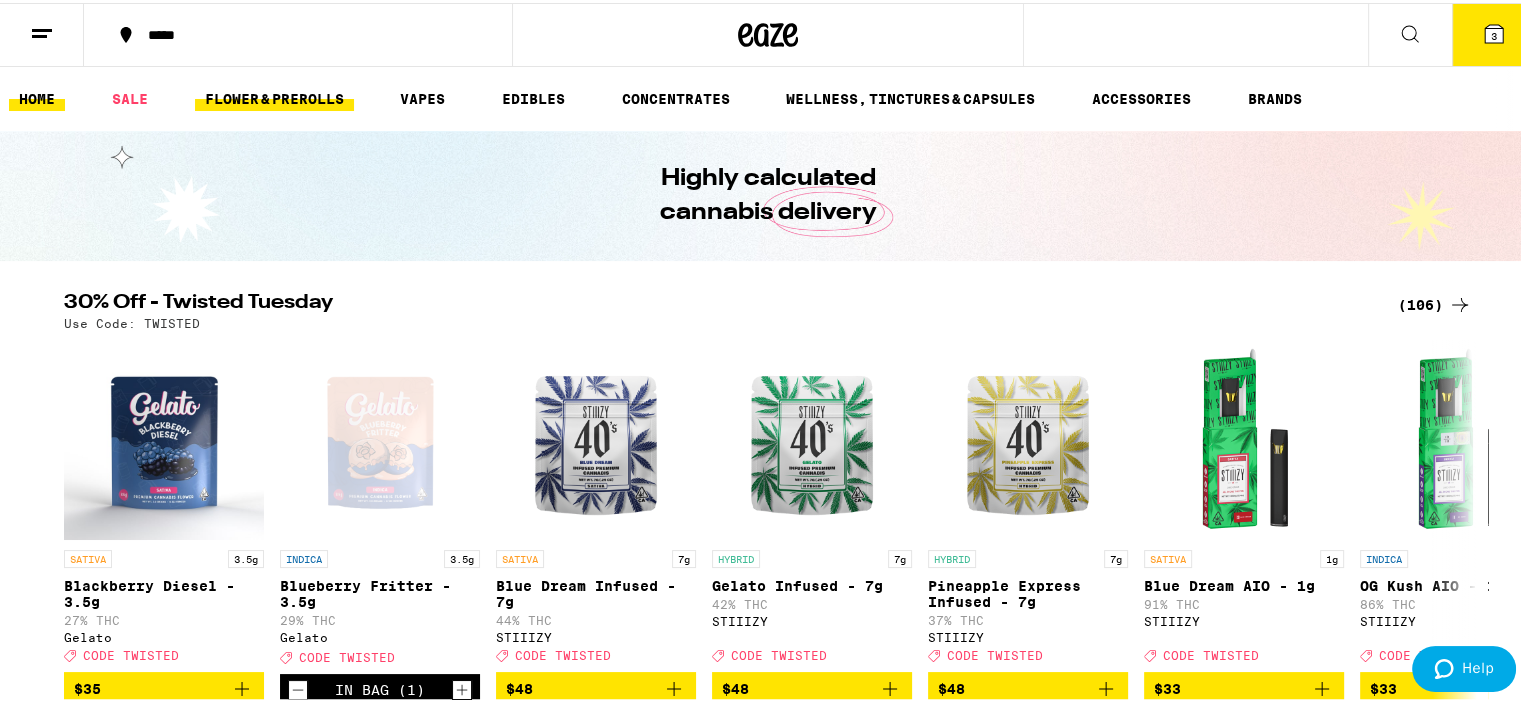 click on "FLOWER & PREROLLS" at bounding box center (274, 96) 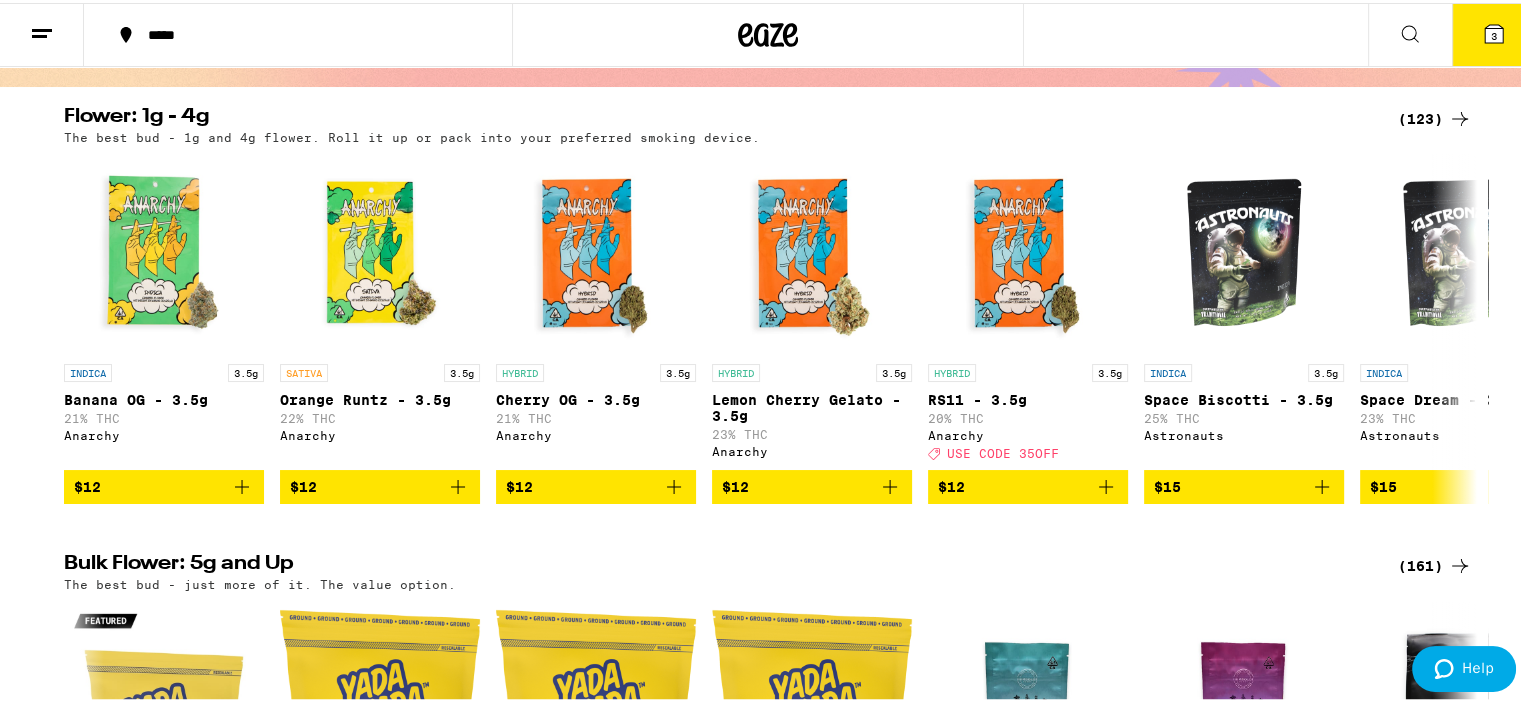 scroll, scrollTop: 0, scrollLeft: 0, axis: both 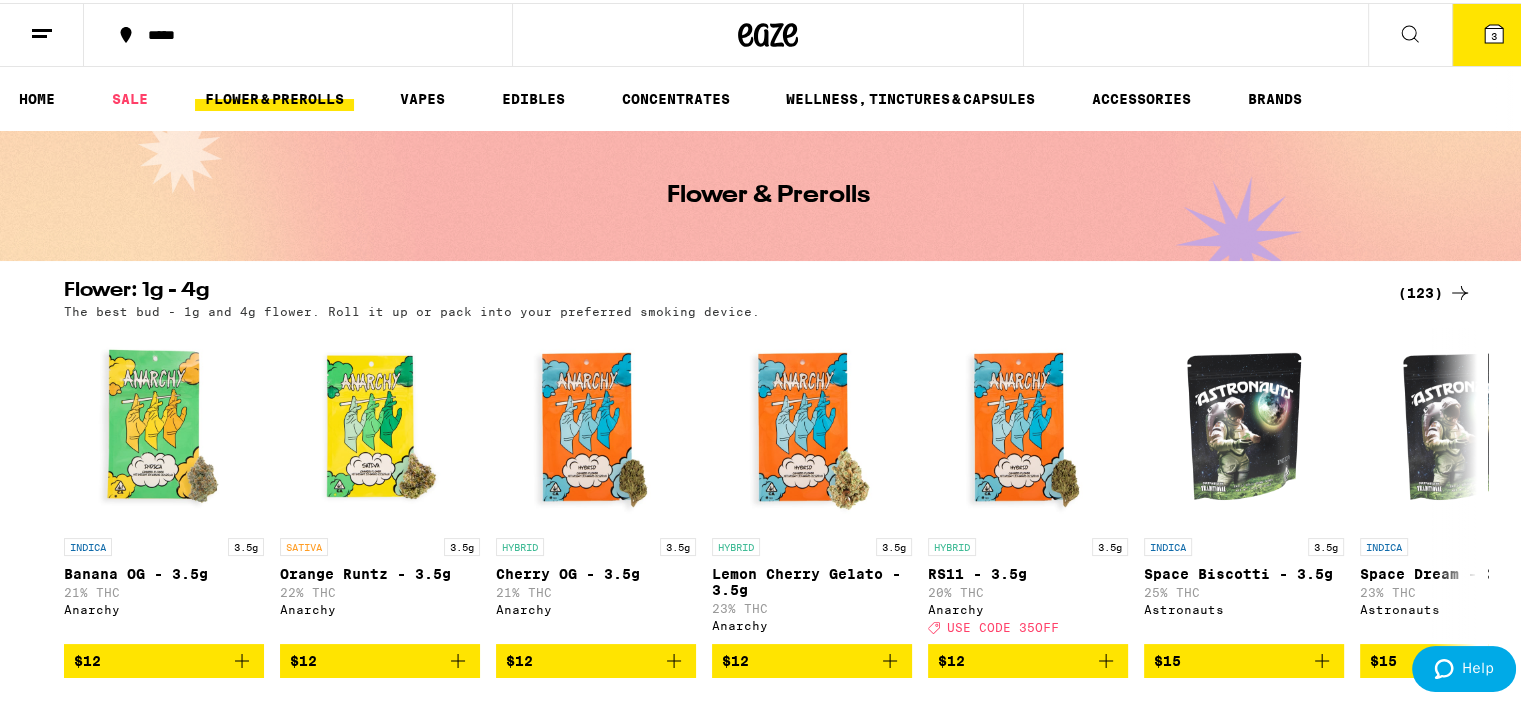 click on "(123)" at bounding box center (1435, 290) 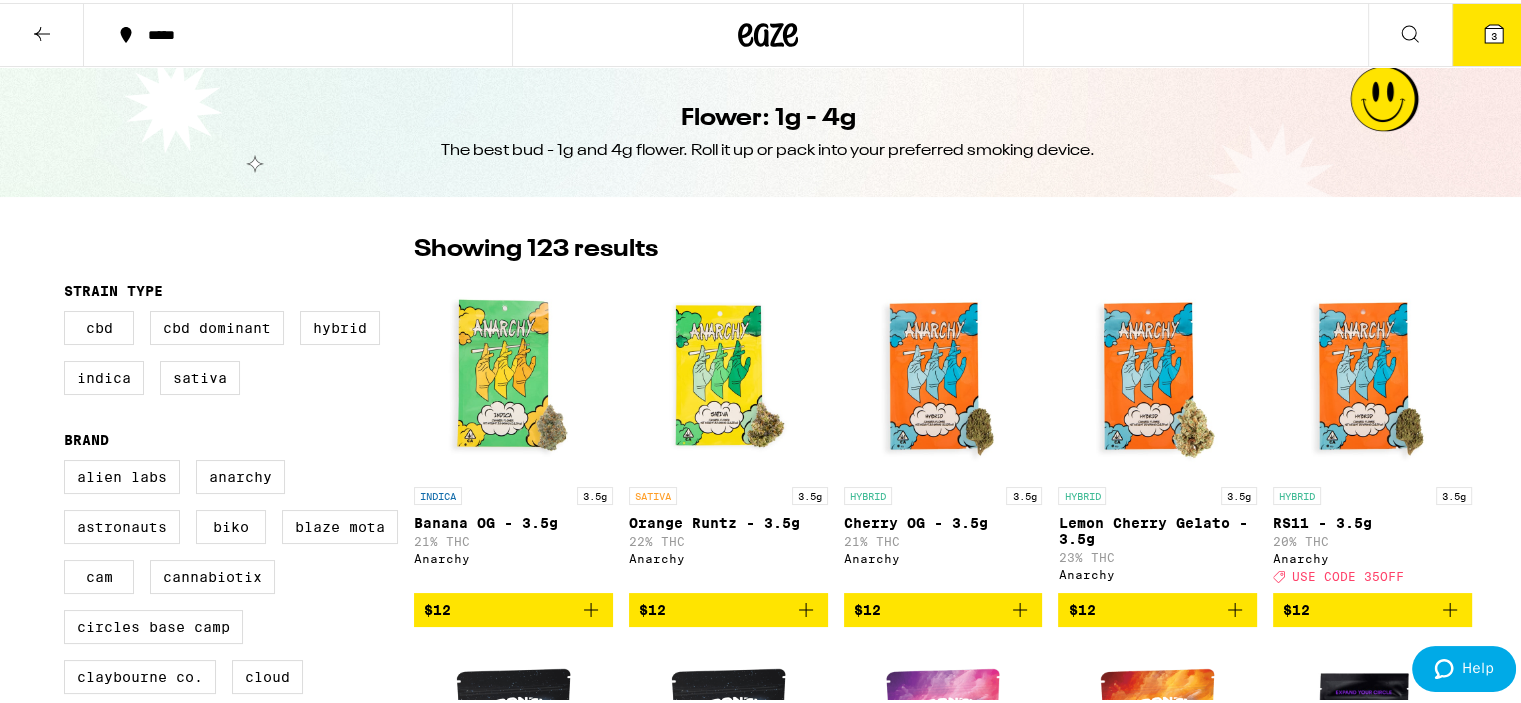 click on "Sativa" at bounding box center [200, 375] 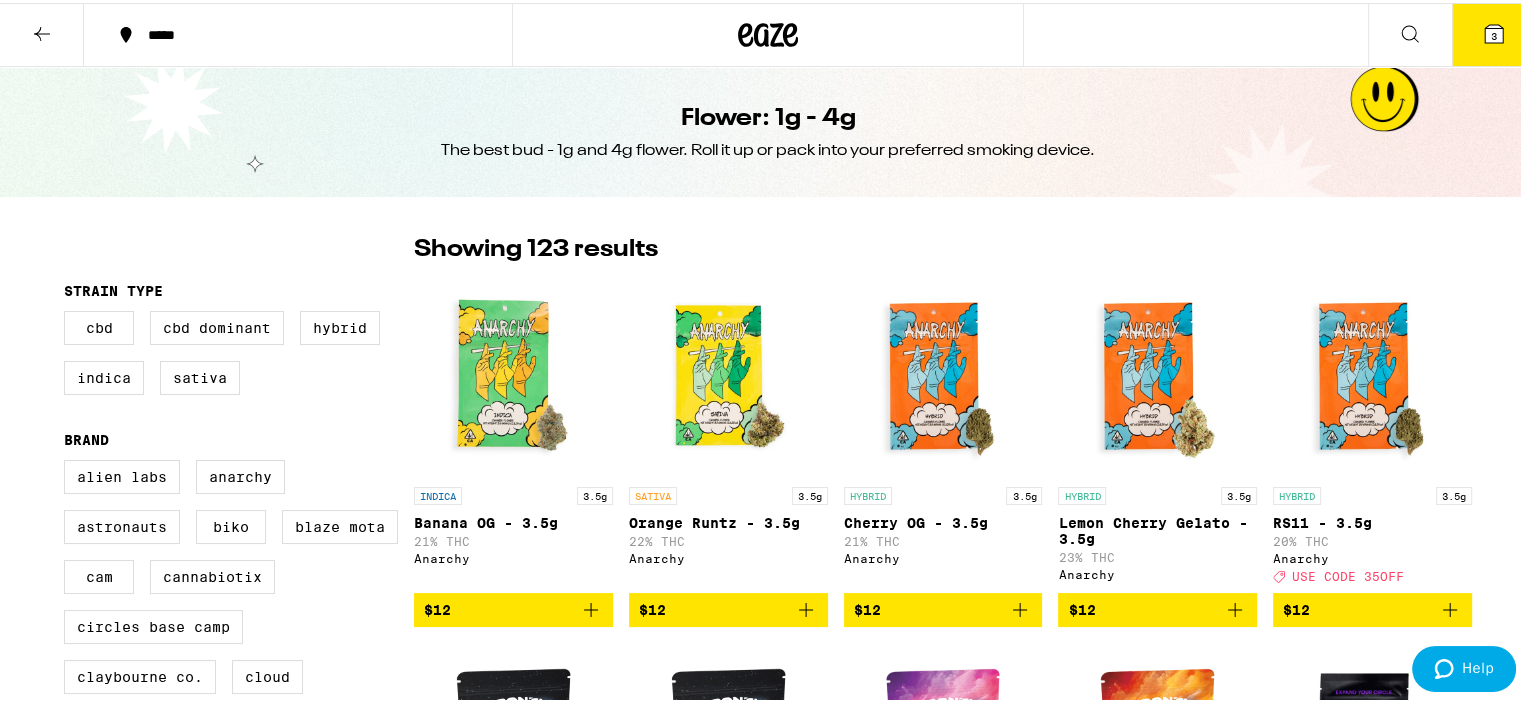 checkbox on "true" 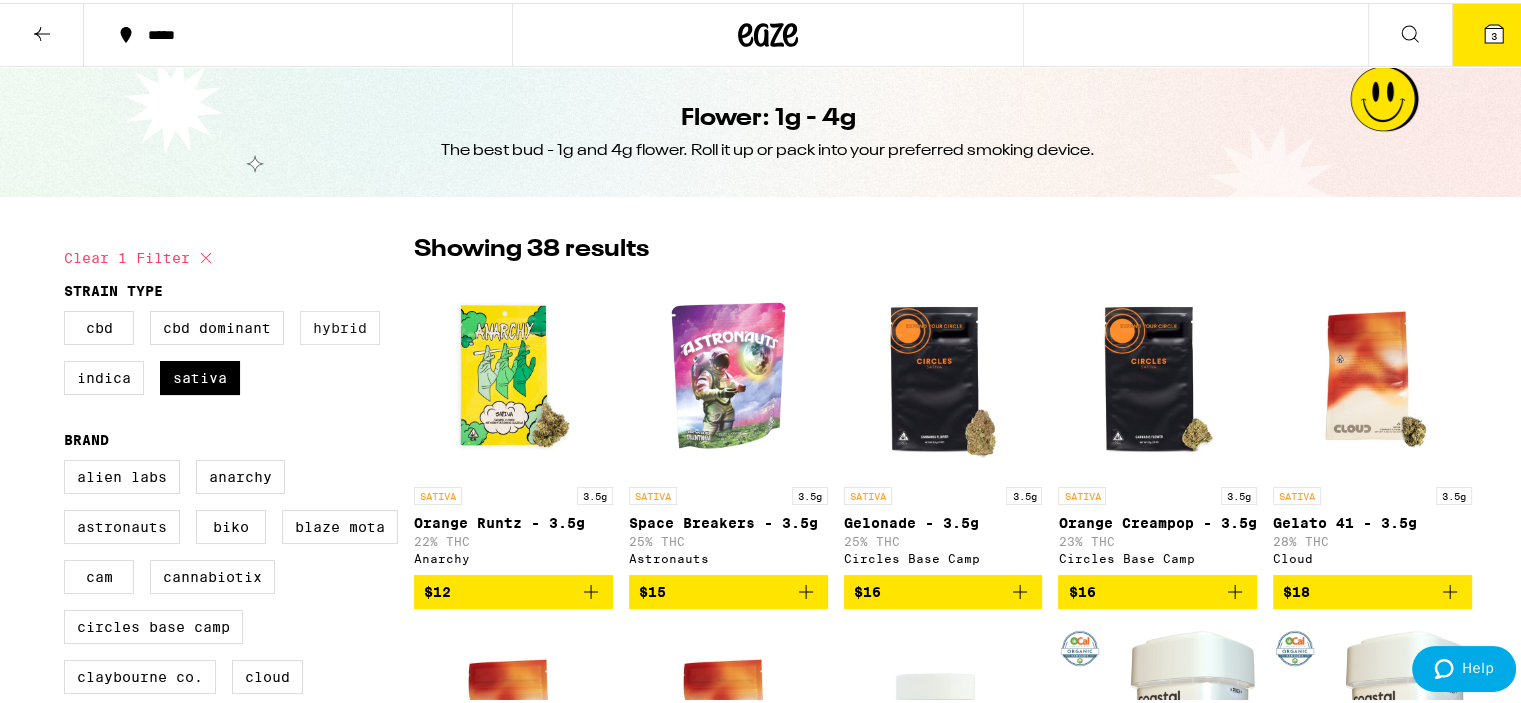 click on "Hybrid" at bounding box center [340, 325] 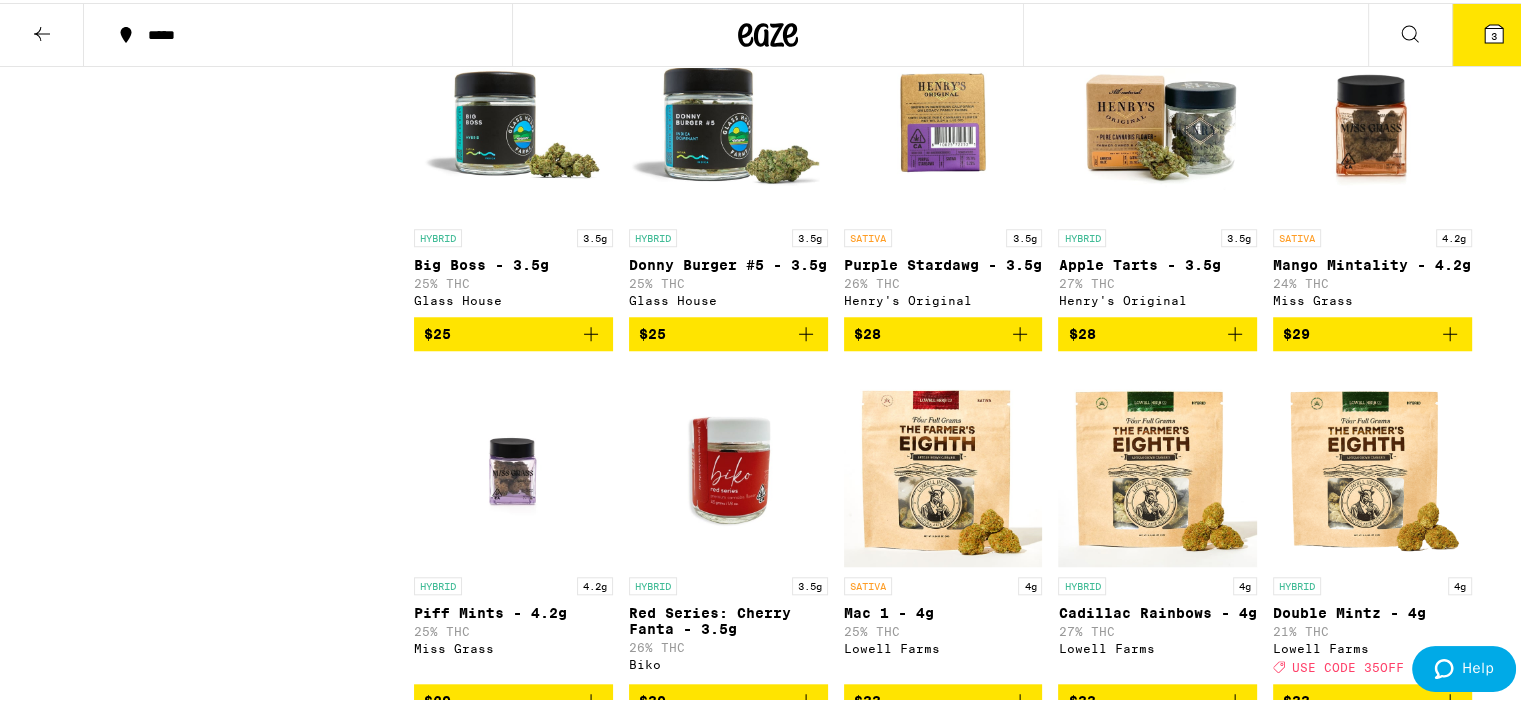 scroll, scrollTop: 1000, scrollLeft: 0, axis: vertical 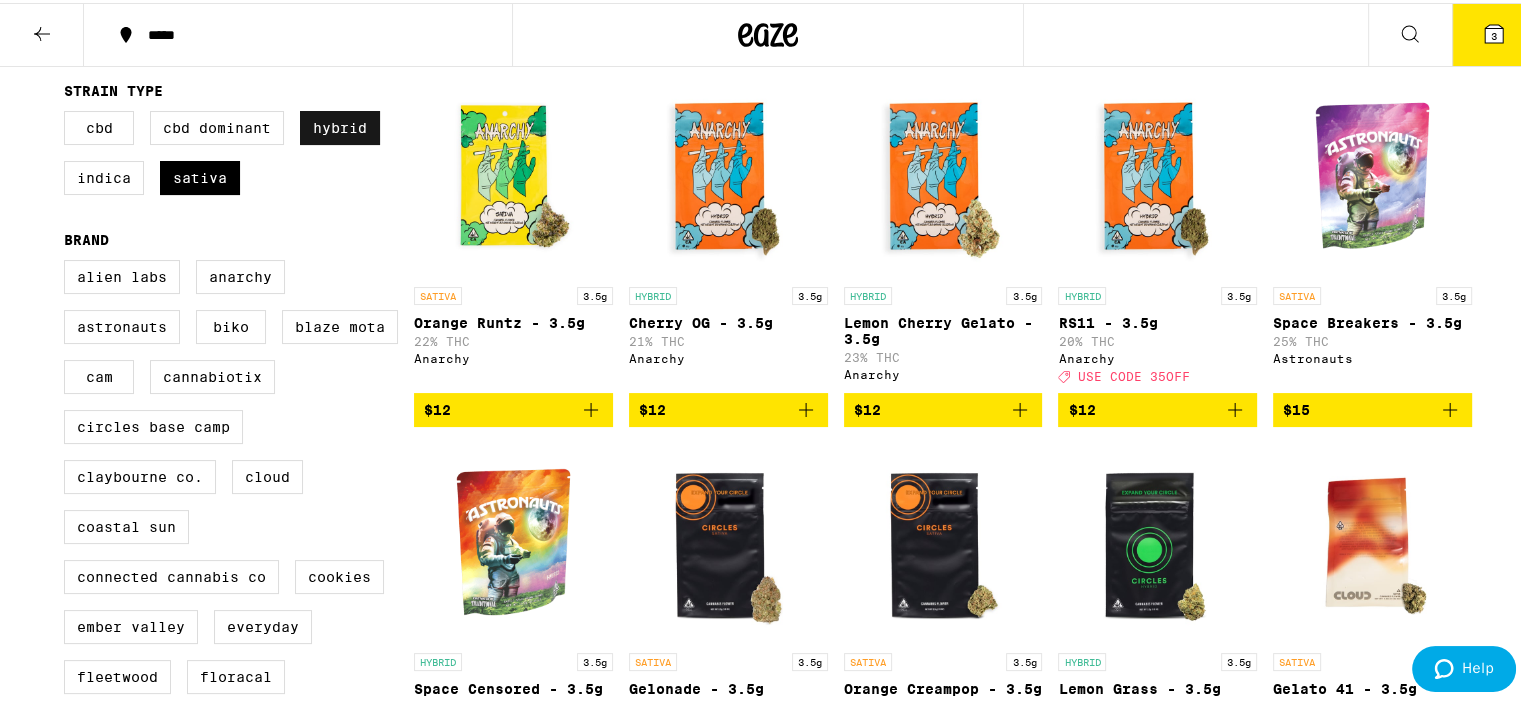 click on "Hybrid" at bounding box center [340, 125] 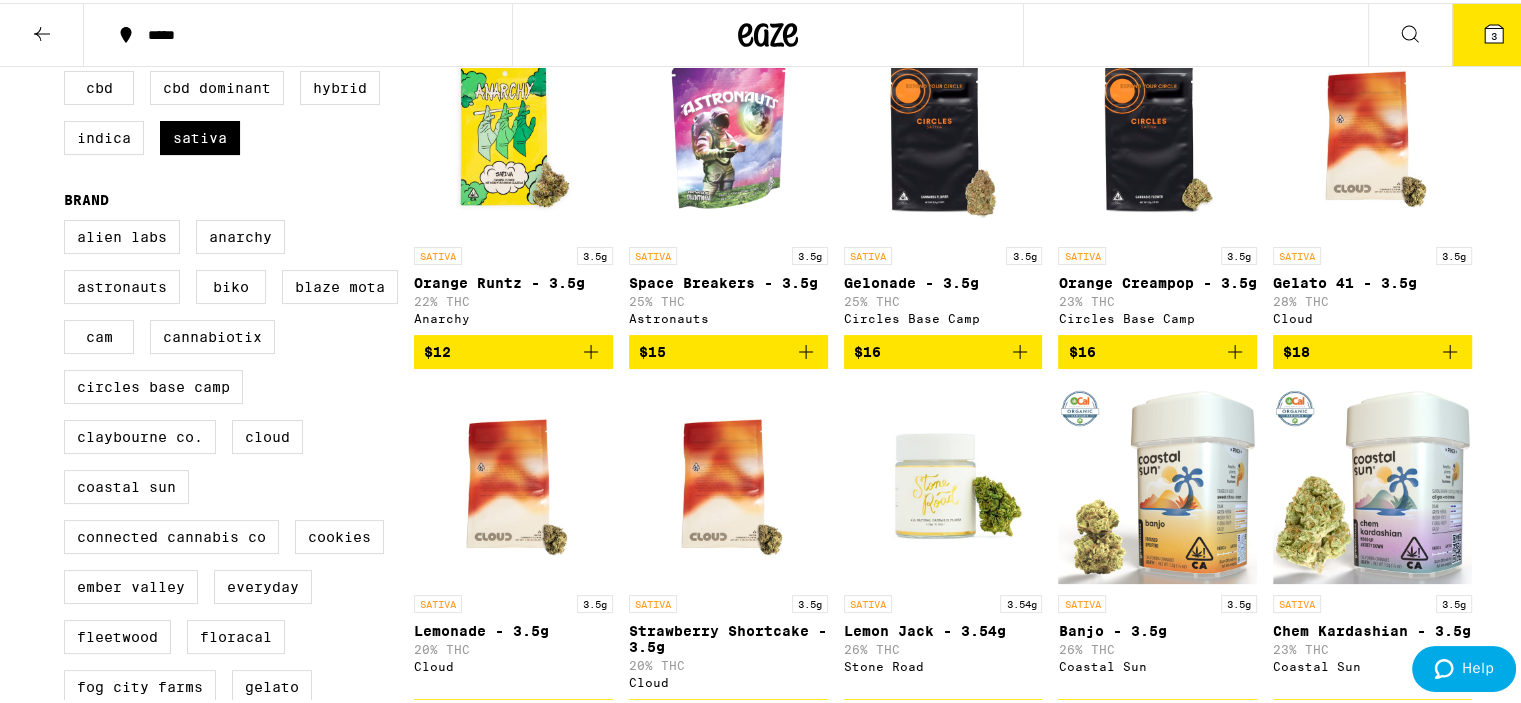 scroll, scrollTop: 400, scrollLeft: 0, axis: vertical 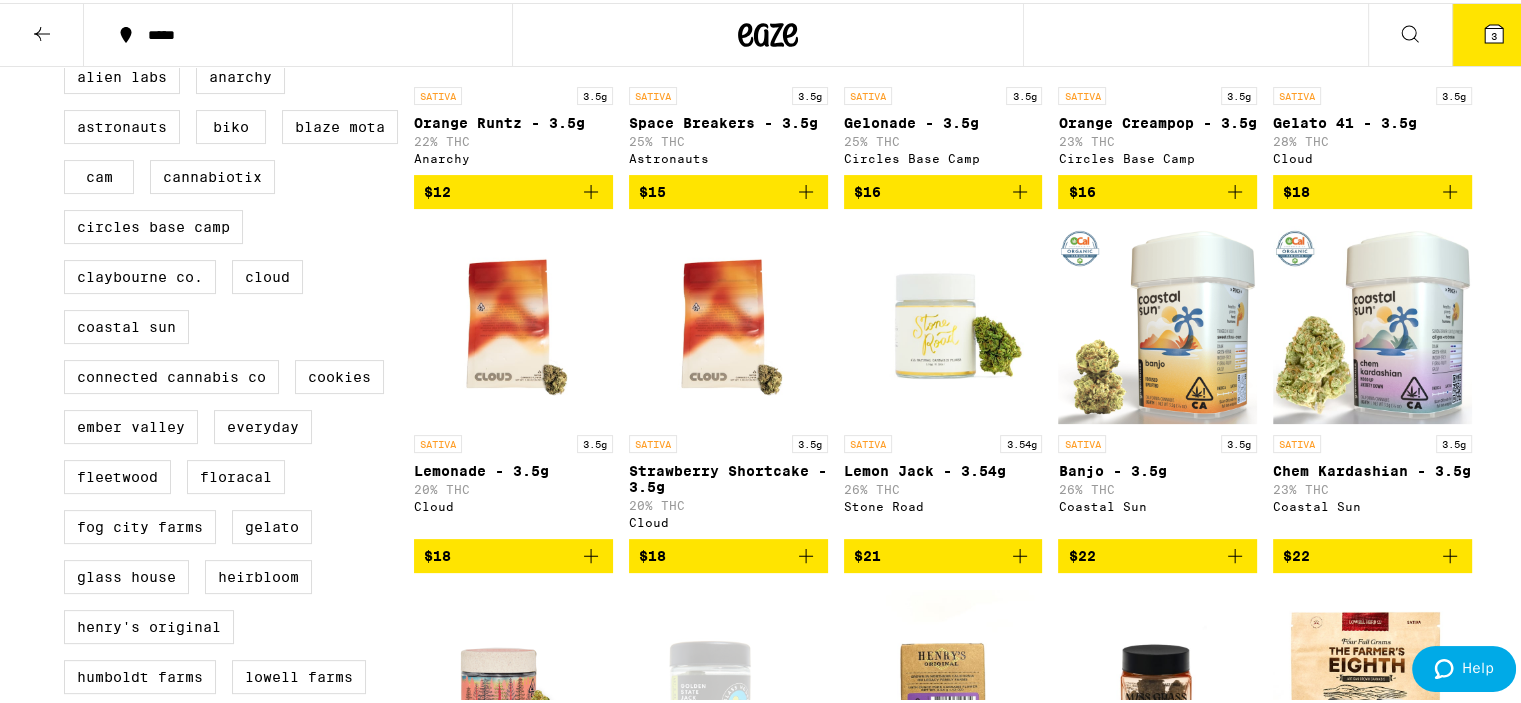 click 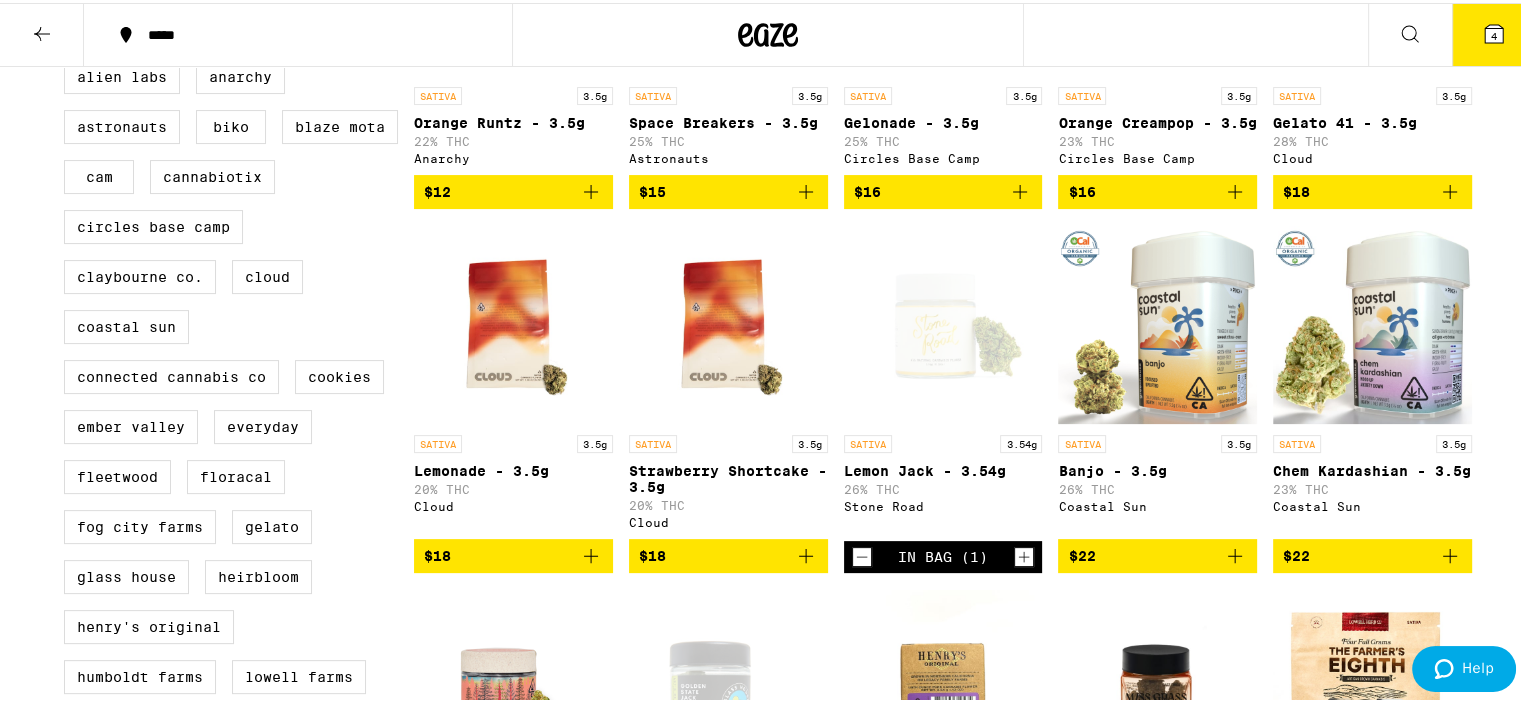 click 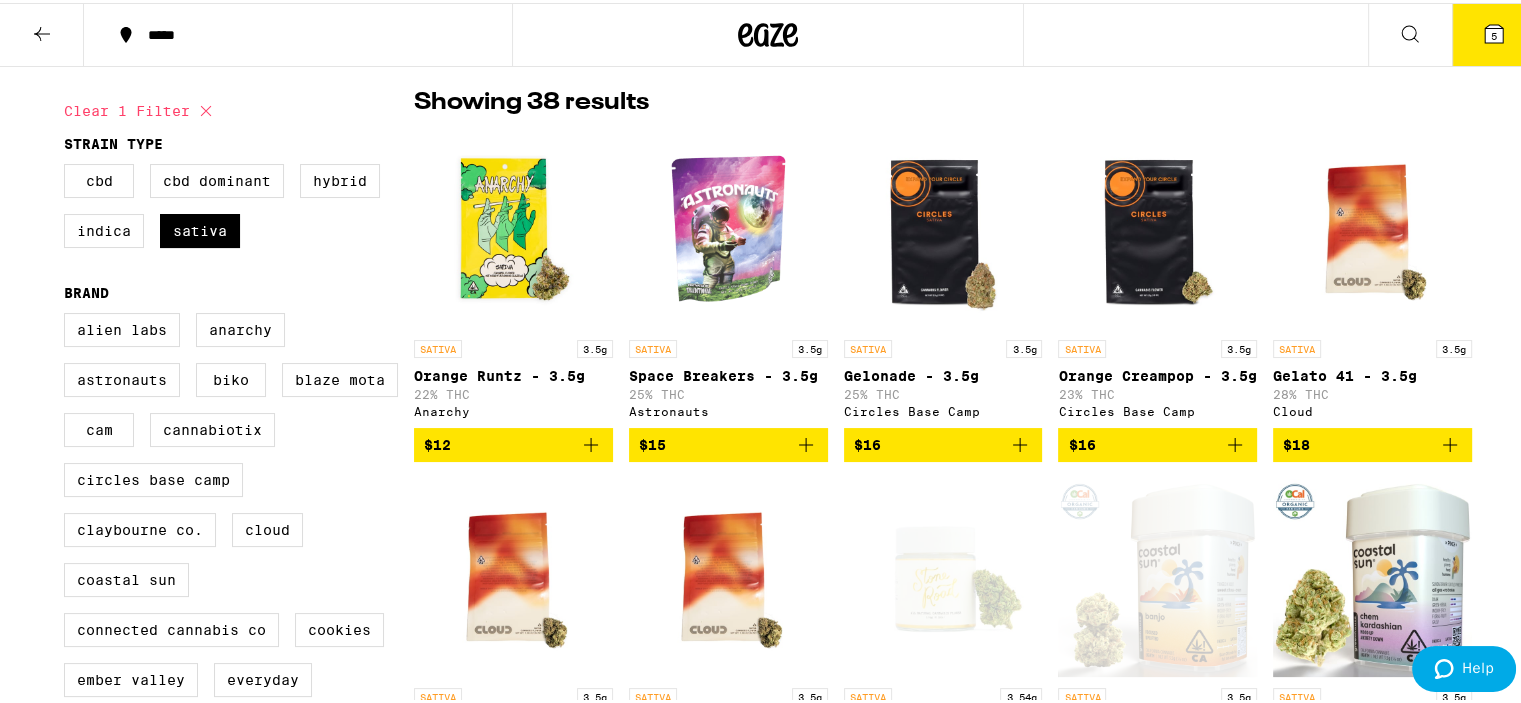 scroll, scrollTop: 0, scrollLeft: 0, axis: both 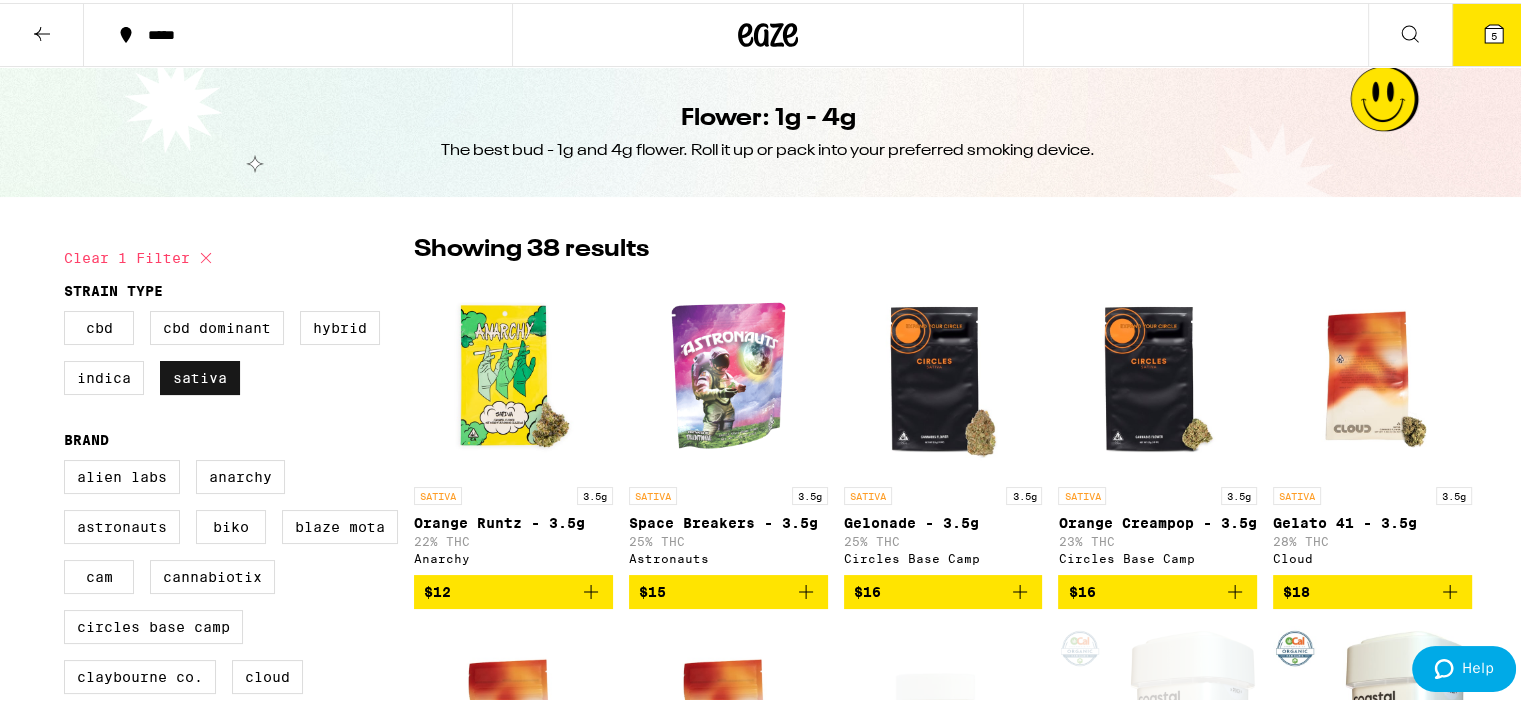 click on "Sativa" at bounding box center [200, 375] 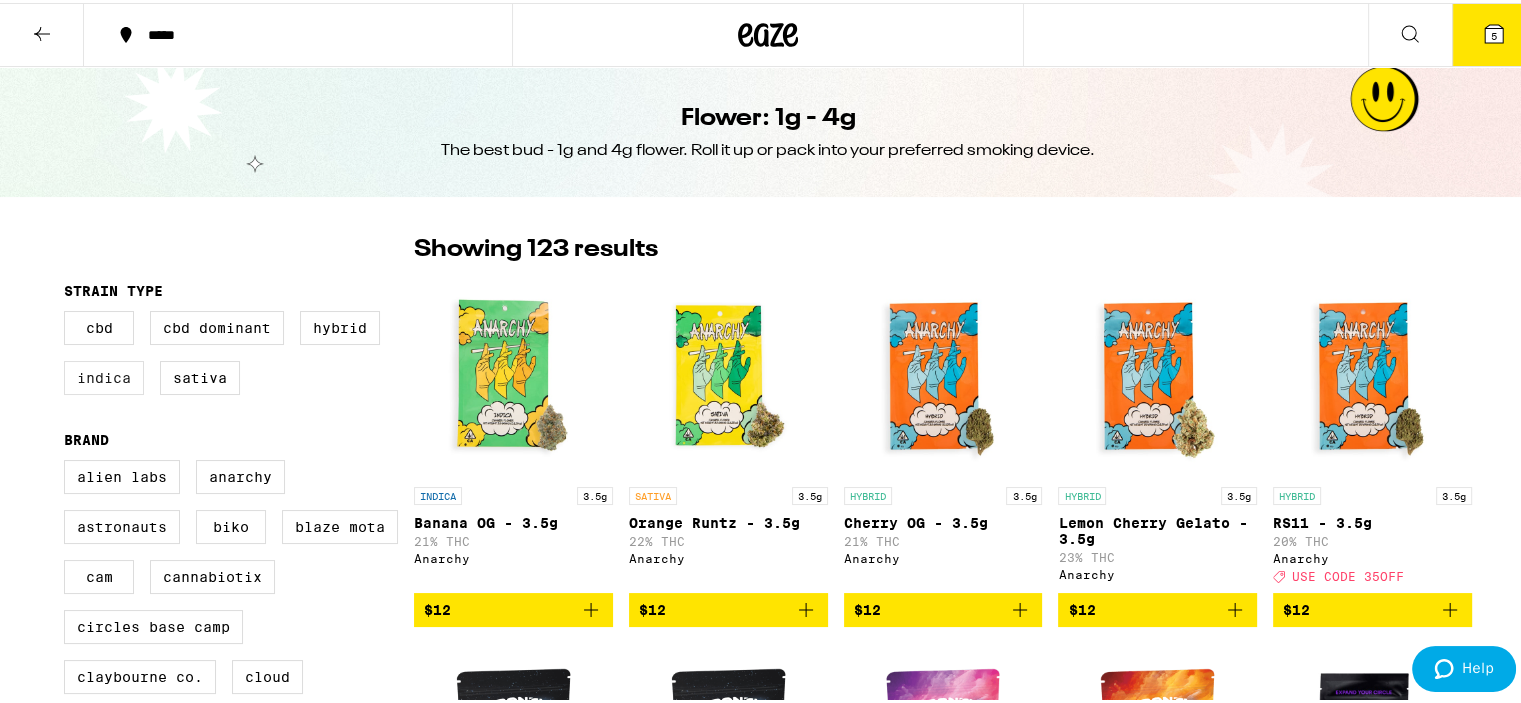 click on "Indica" at bounding box center (104, 375) 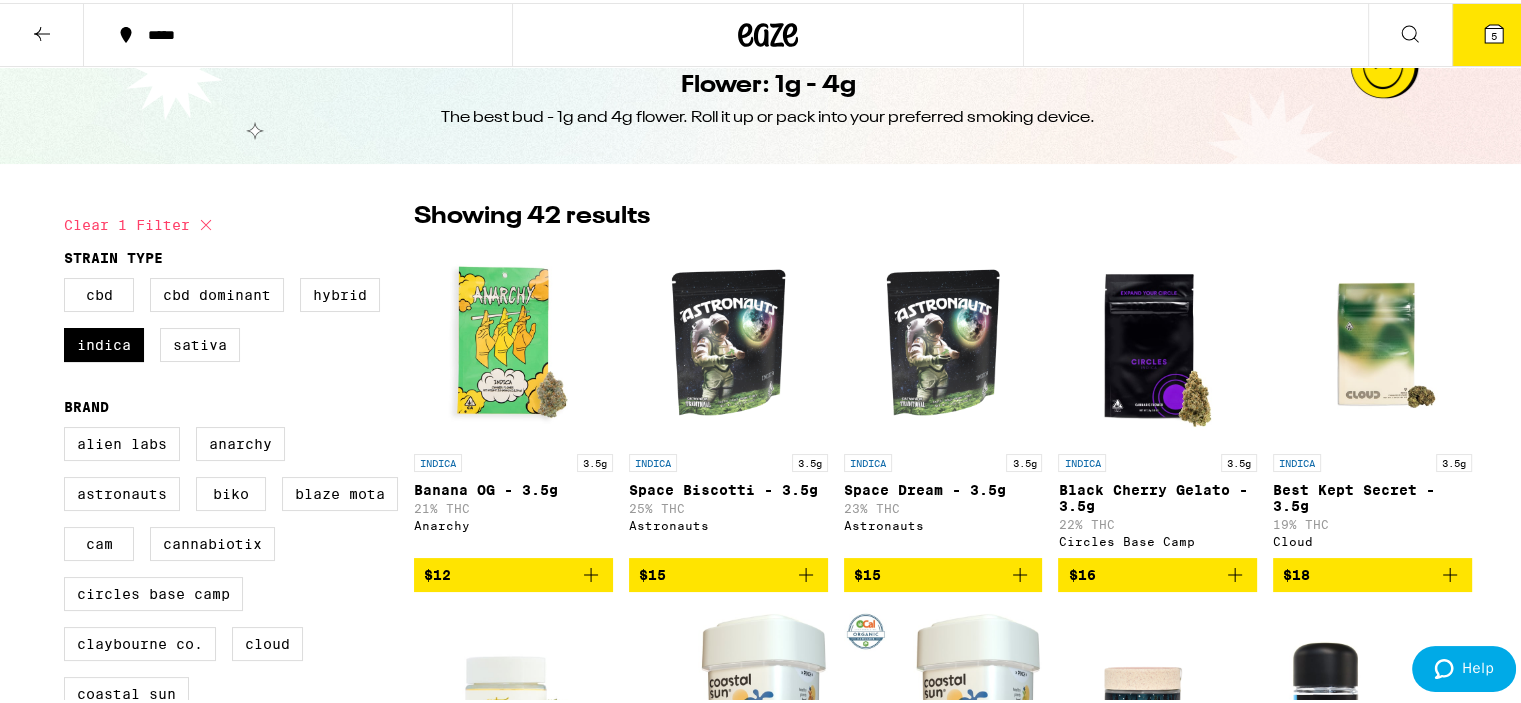 scroll, scrollTop: 0, scrollLeft: 0, axis: both 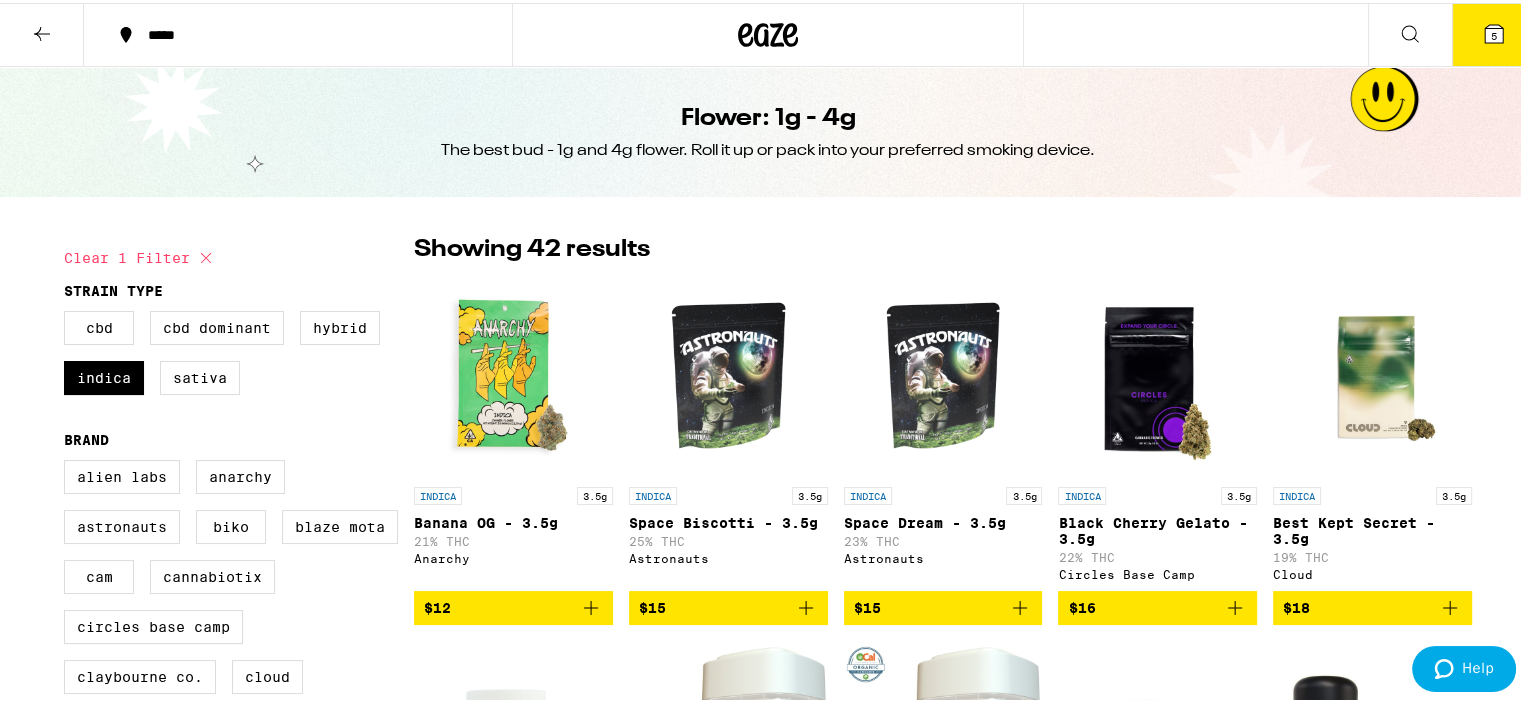 click 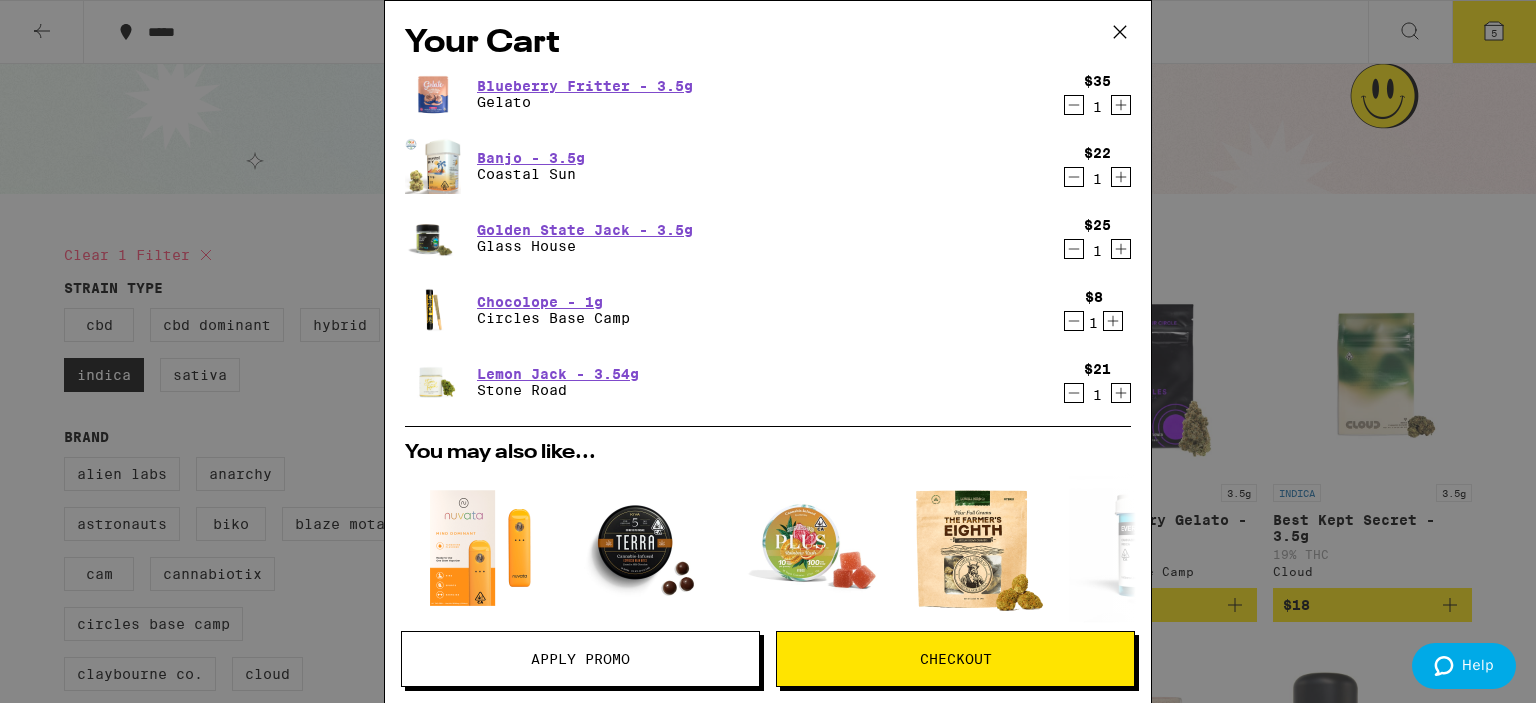 click 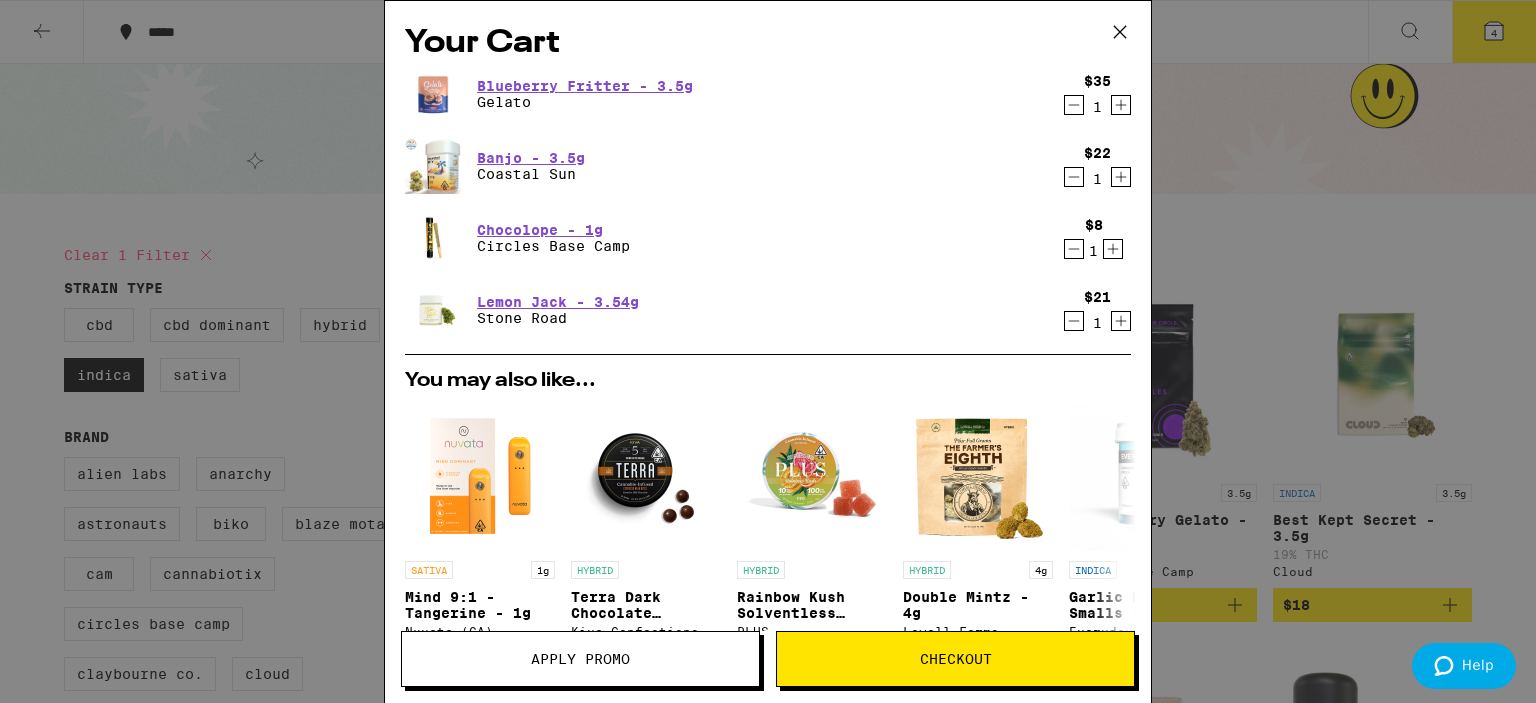click 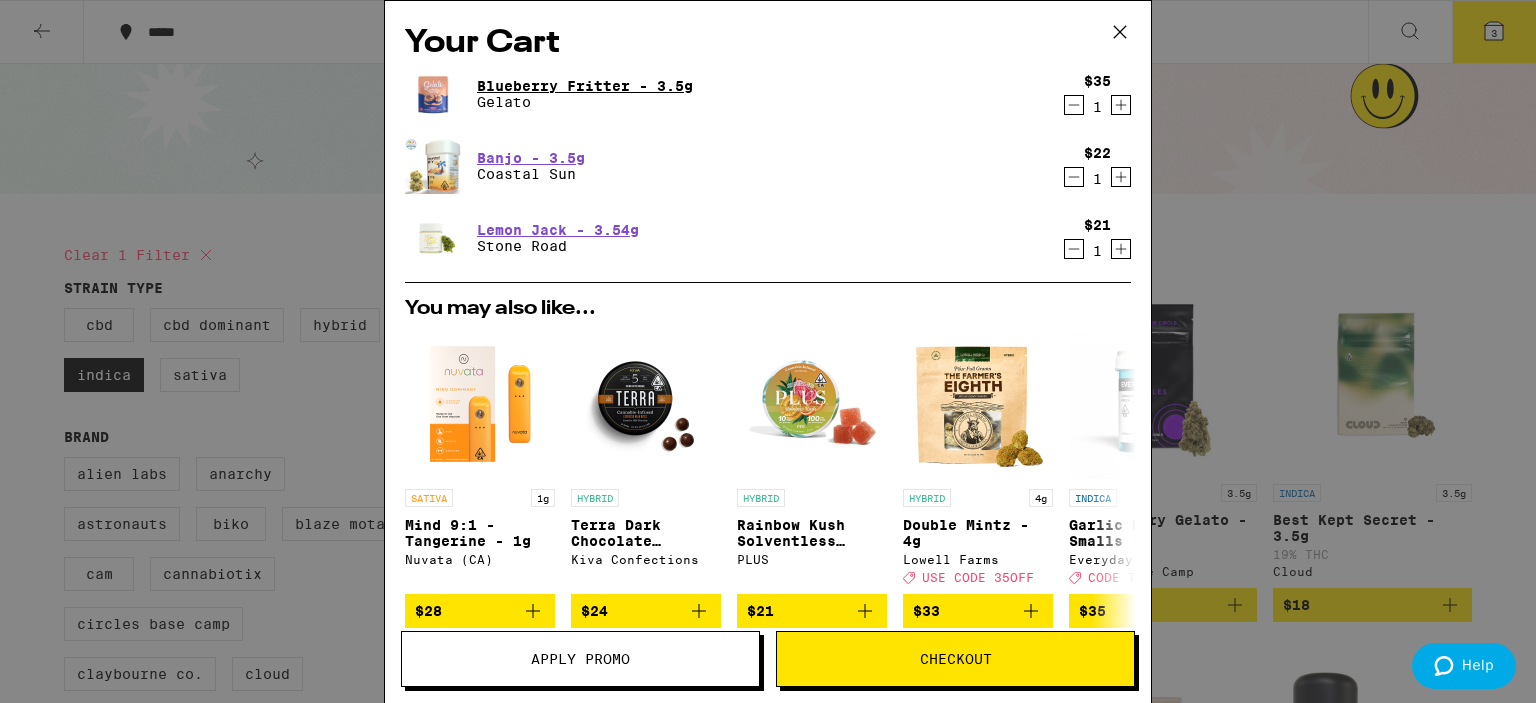 click on "Blueberry Fritter - 3.5g" at bounding box center [585, 86] 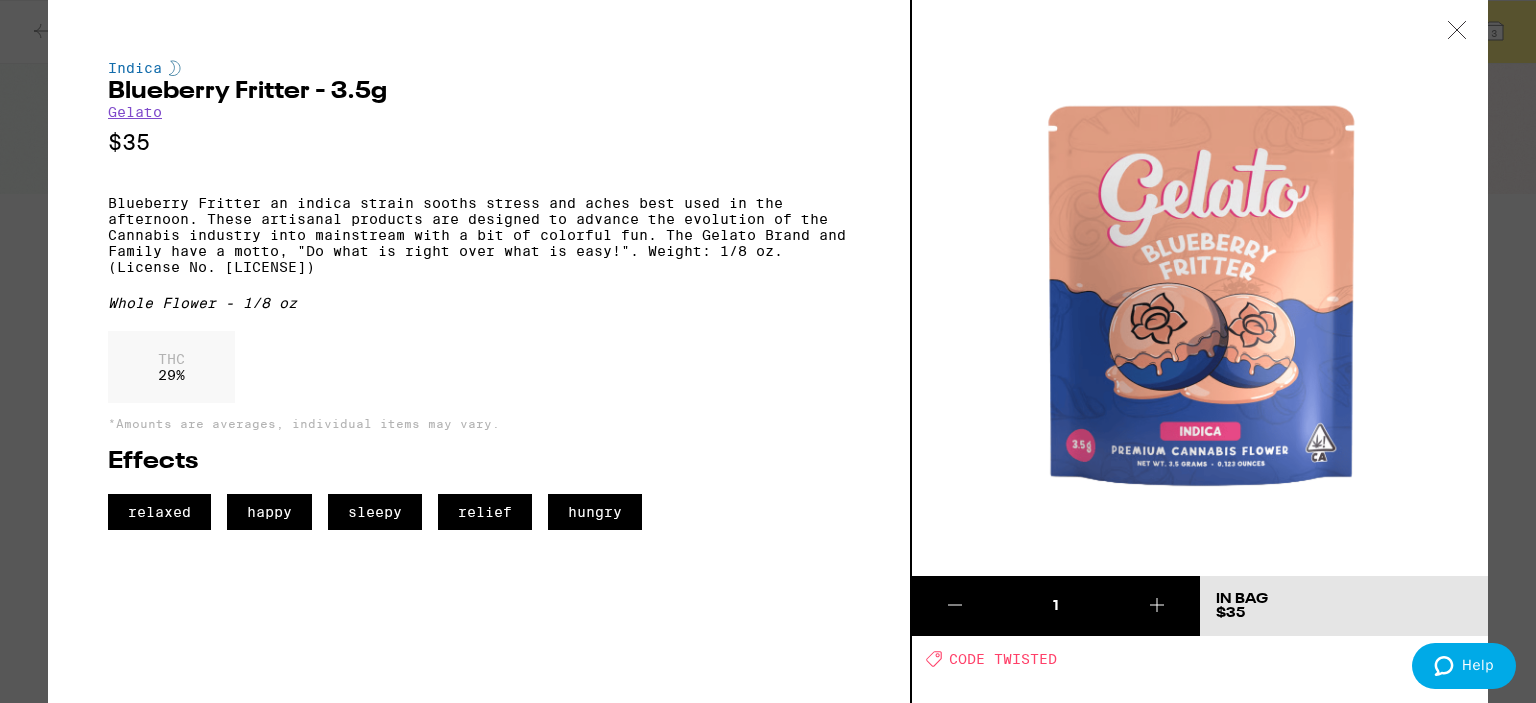 click 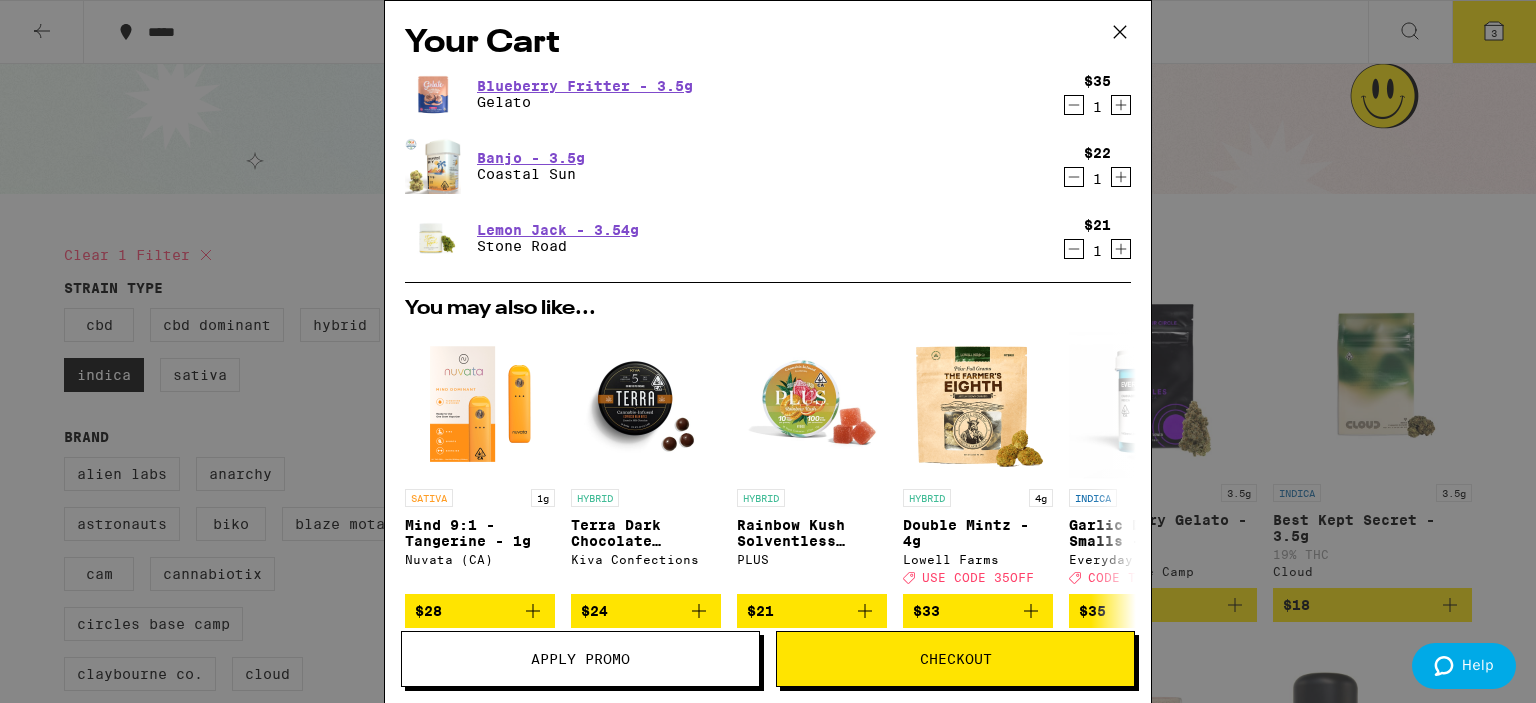 click 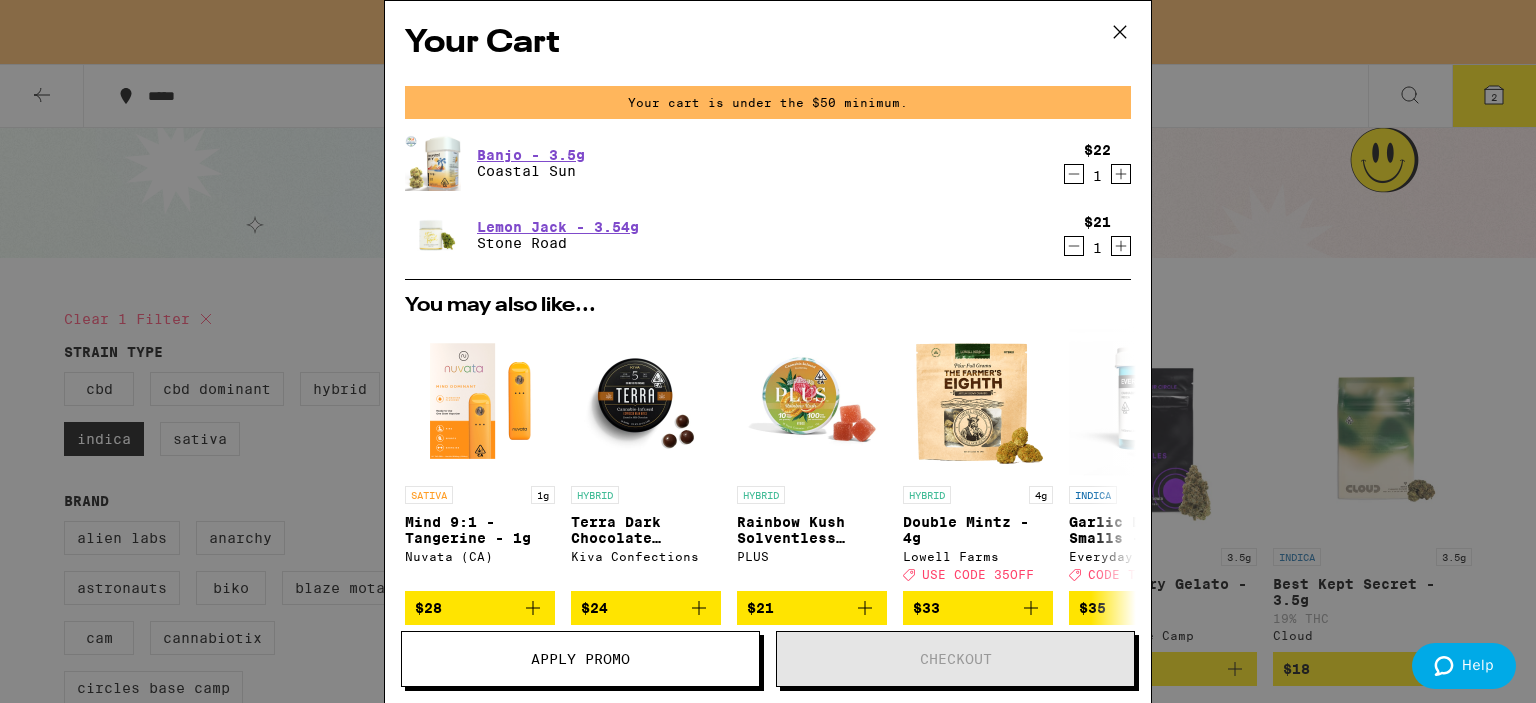 click 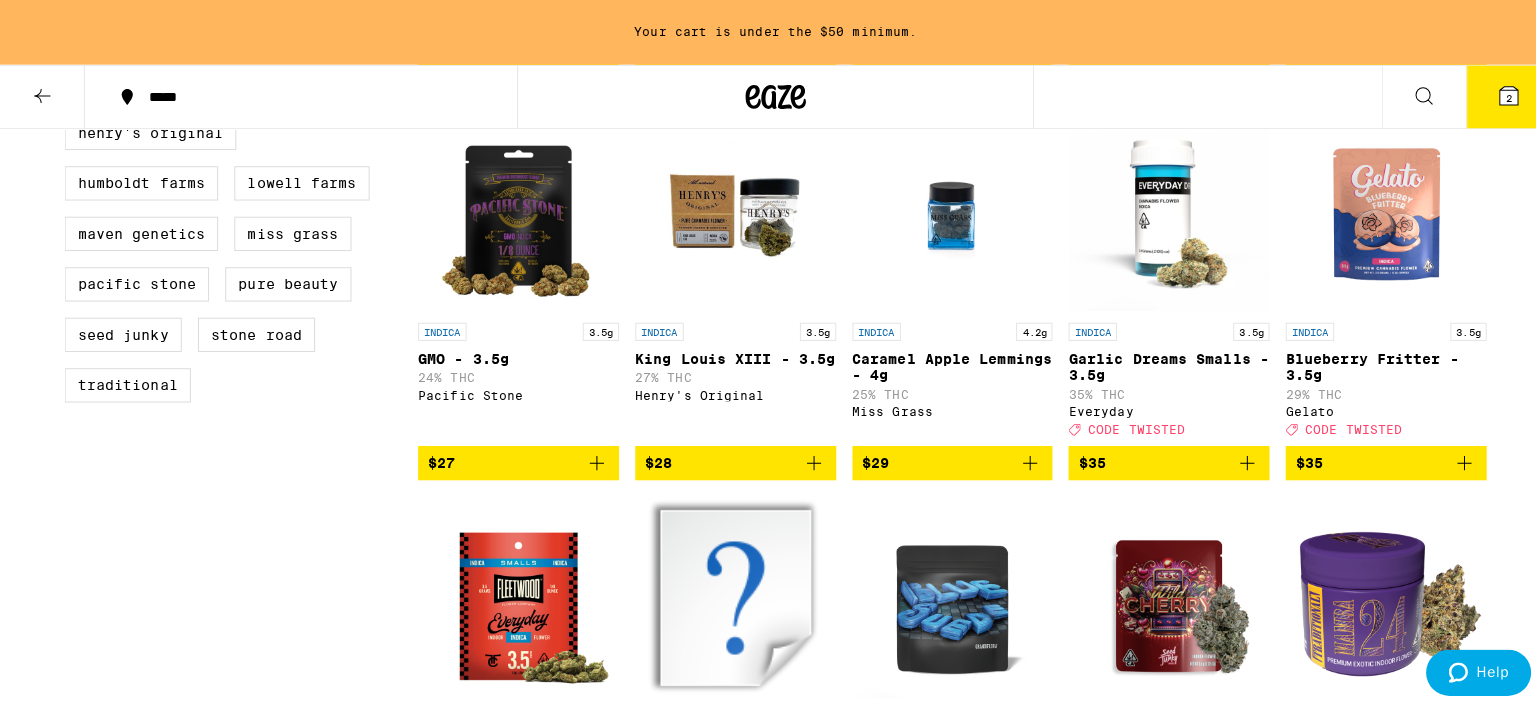 scroll, scrollTop: 1100, scrollLeft: 0, axis: vertical 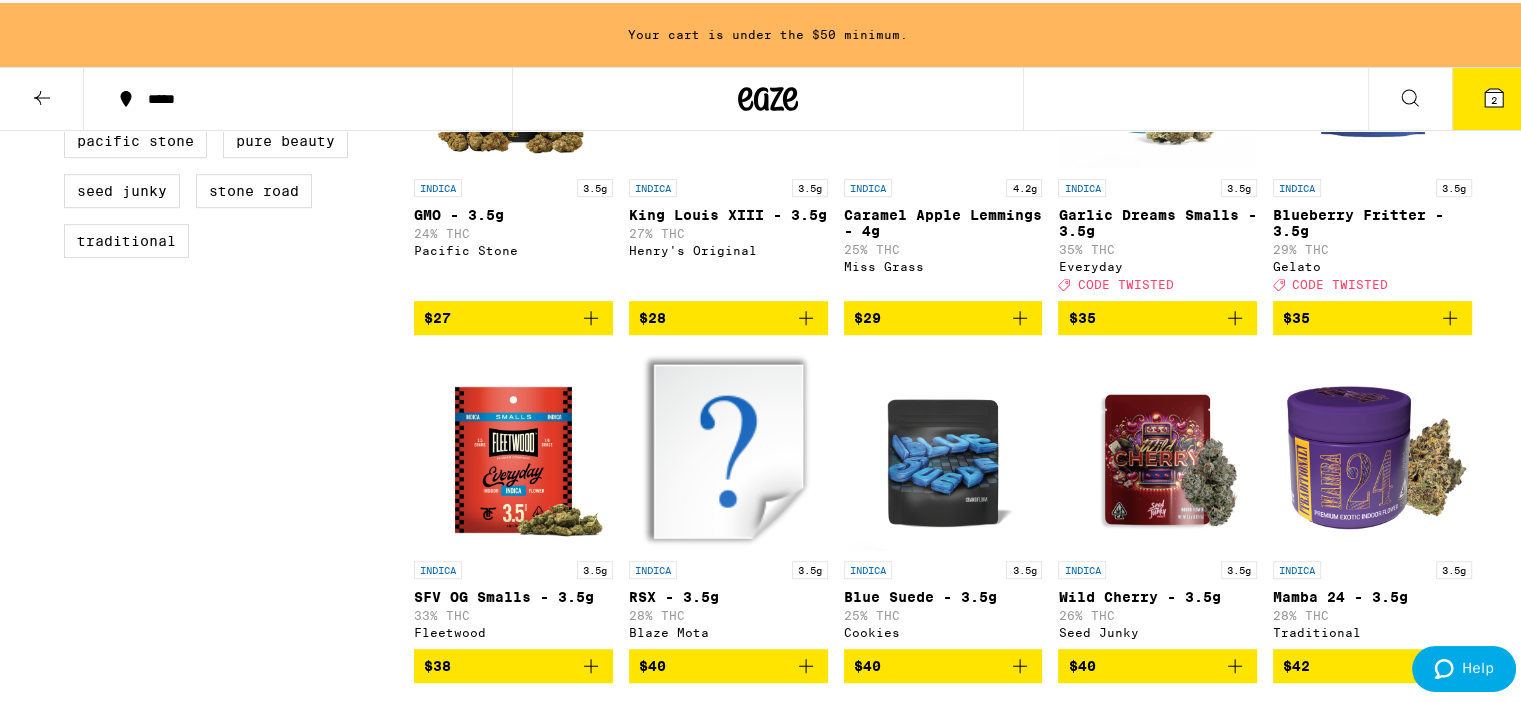 click 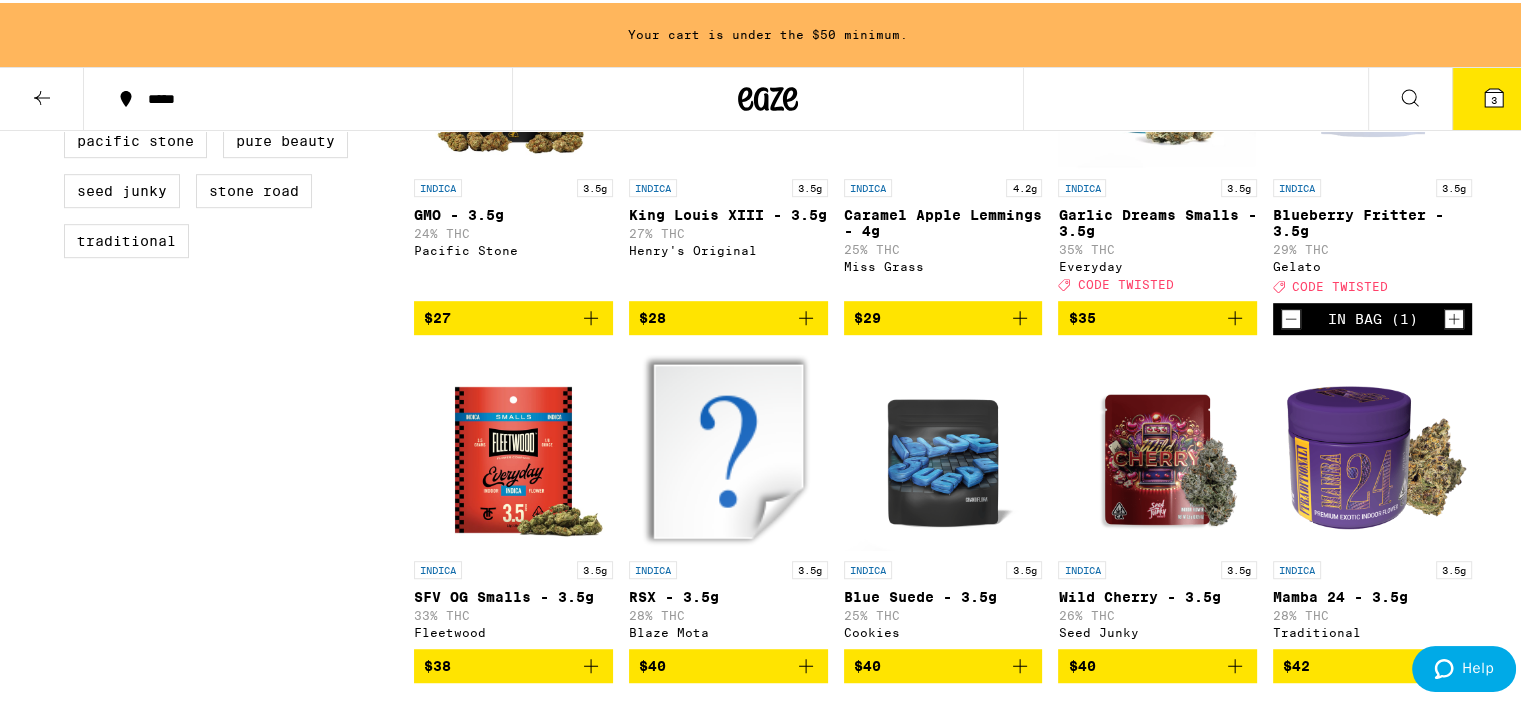click on "3" at bounding box center (1494, 97) 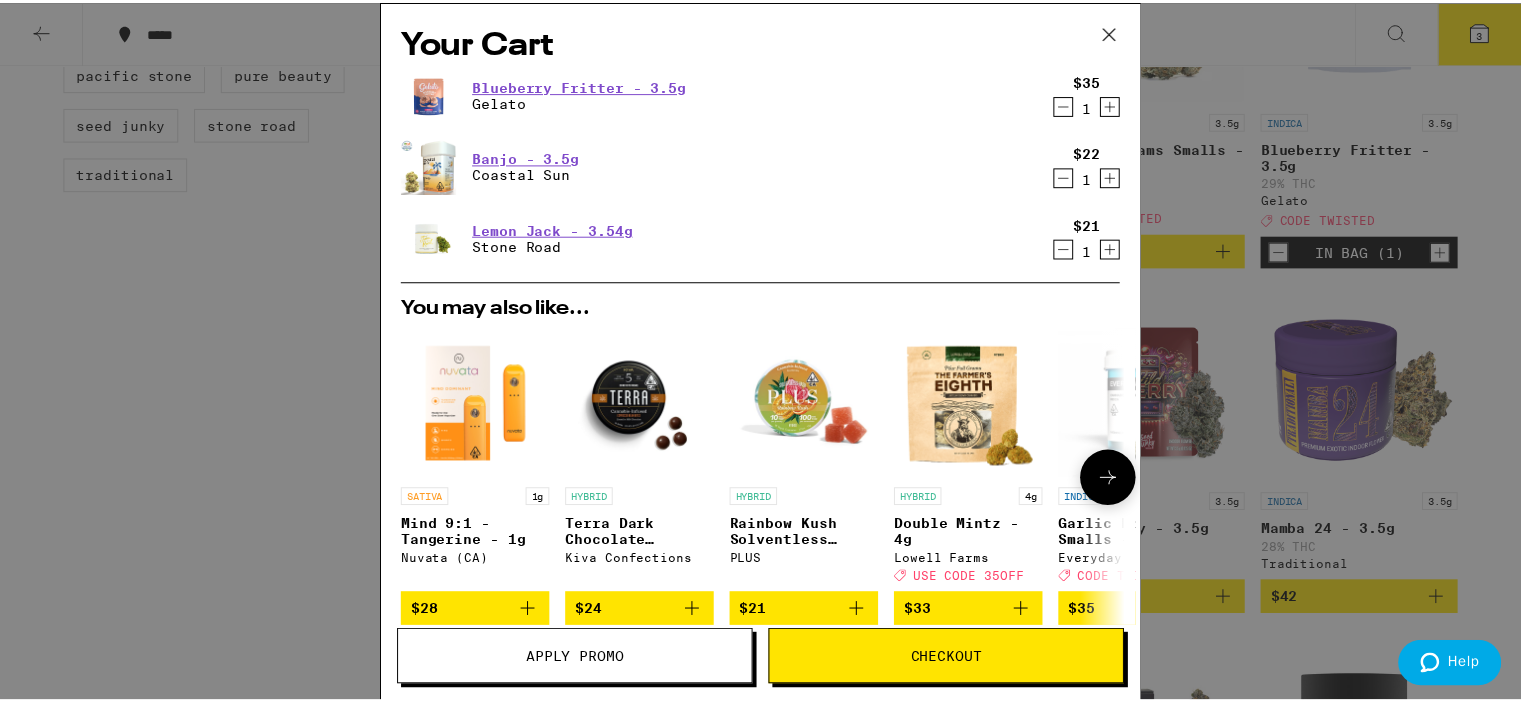 scroll, scrollTop: 1036, scrollLeft: 0, axis: vertical 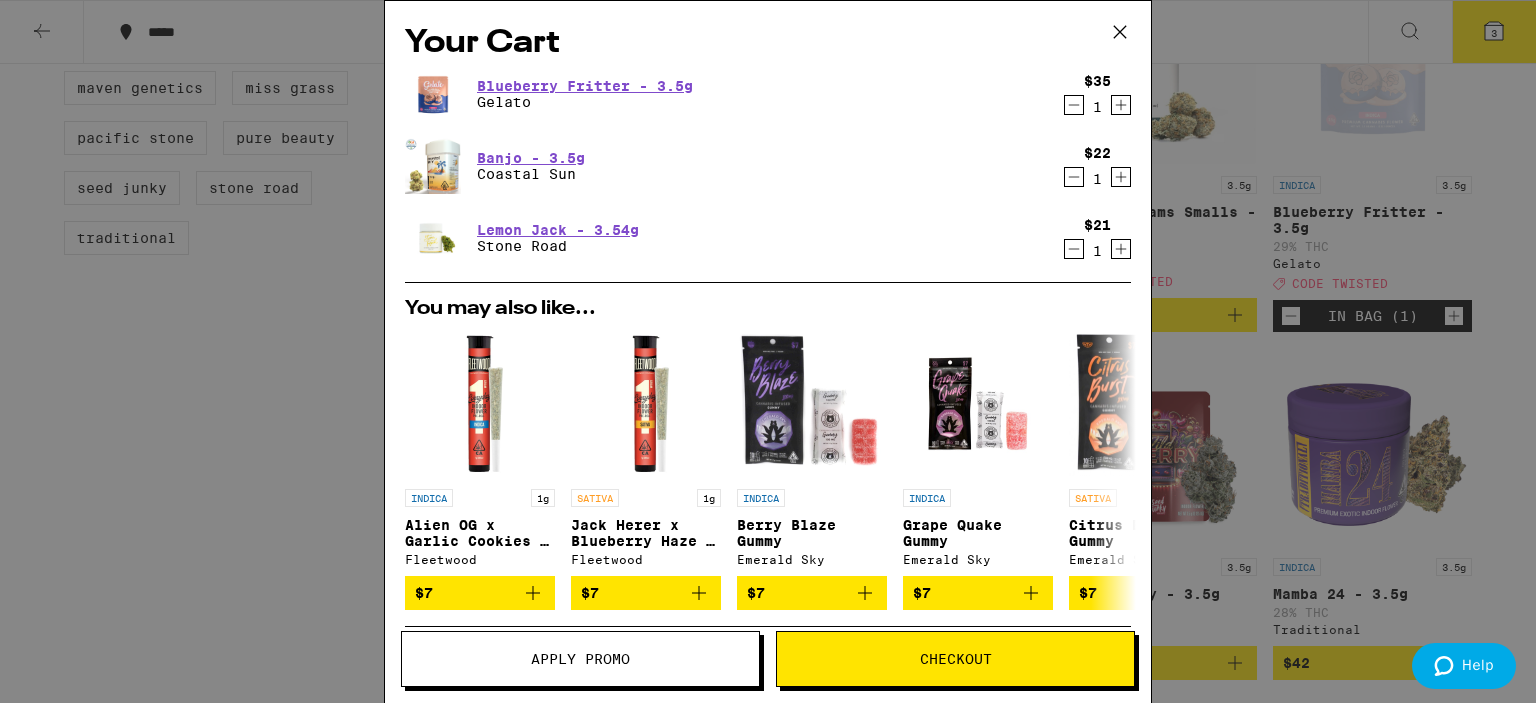 click on "Apply Promo" at bounding box center [580, 659] 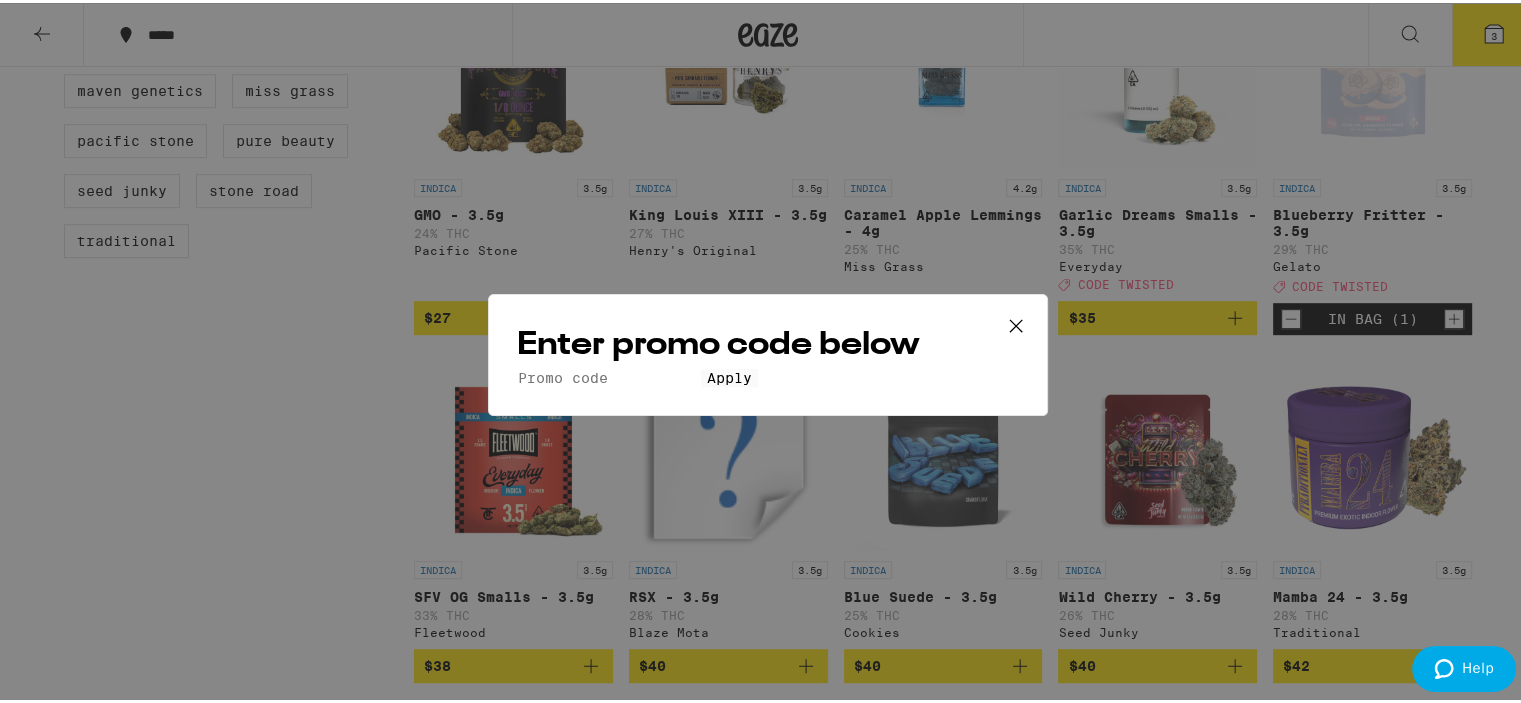 click on "Promo Code" at bounding box center [609, 375] 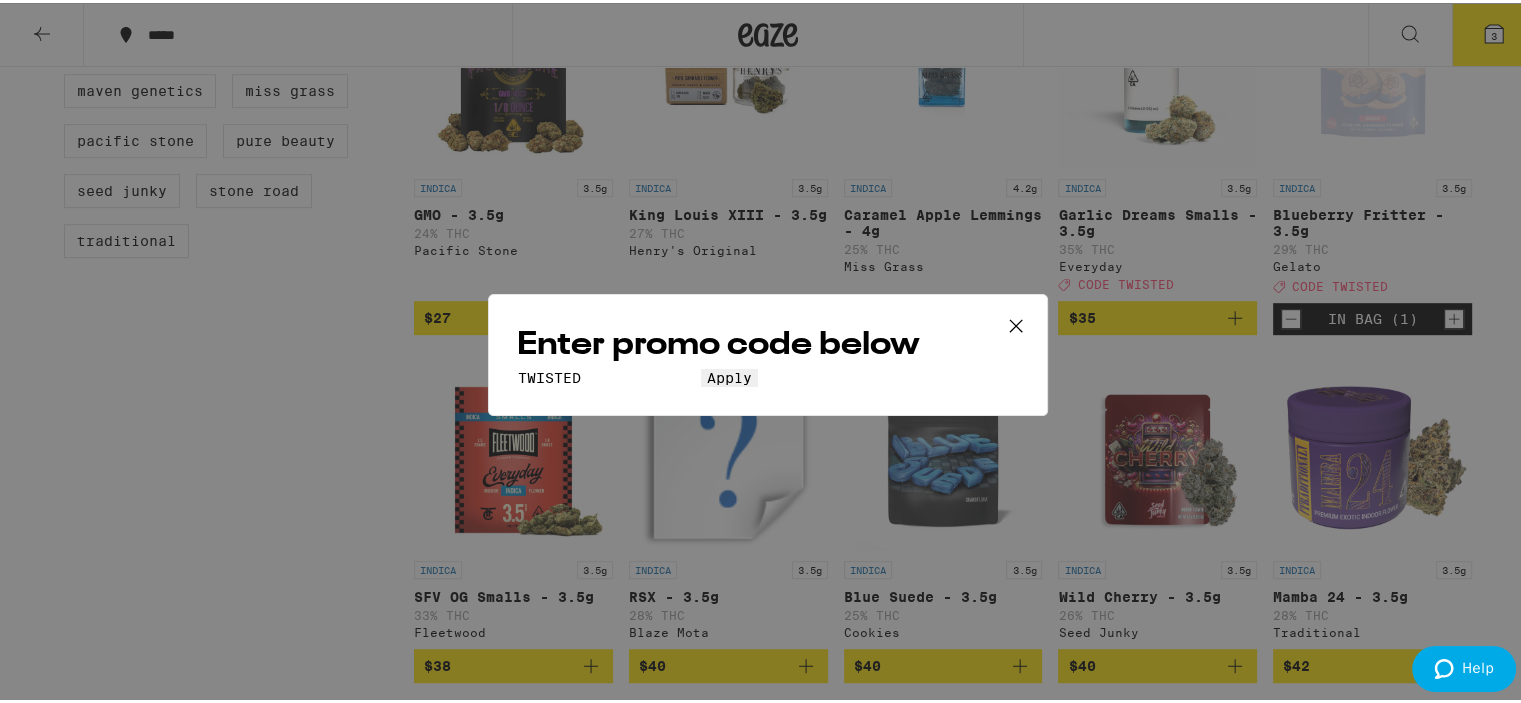 type on "TWISTED" 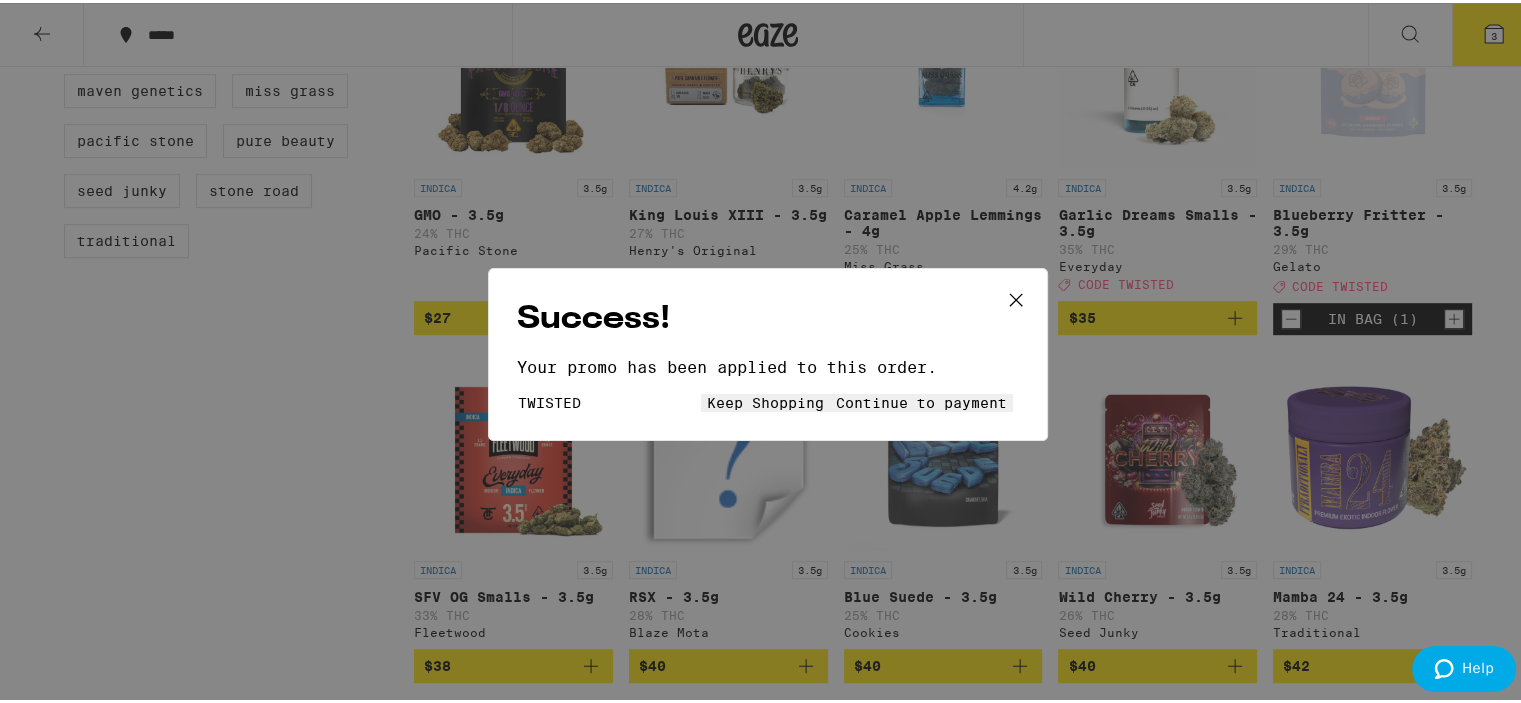 click on "Keep Shopping" at bounding box center [765, 400] 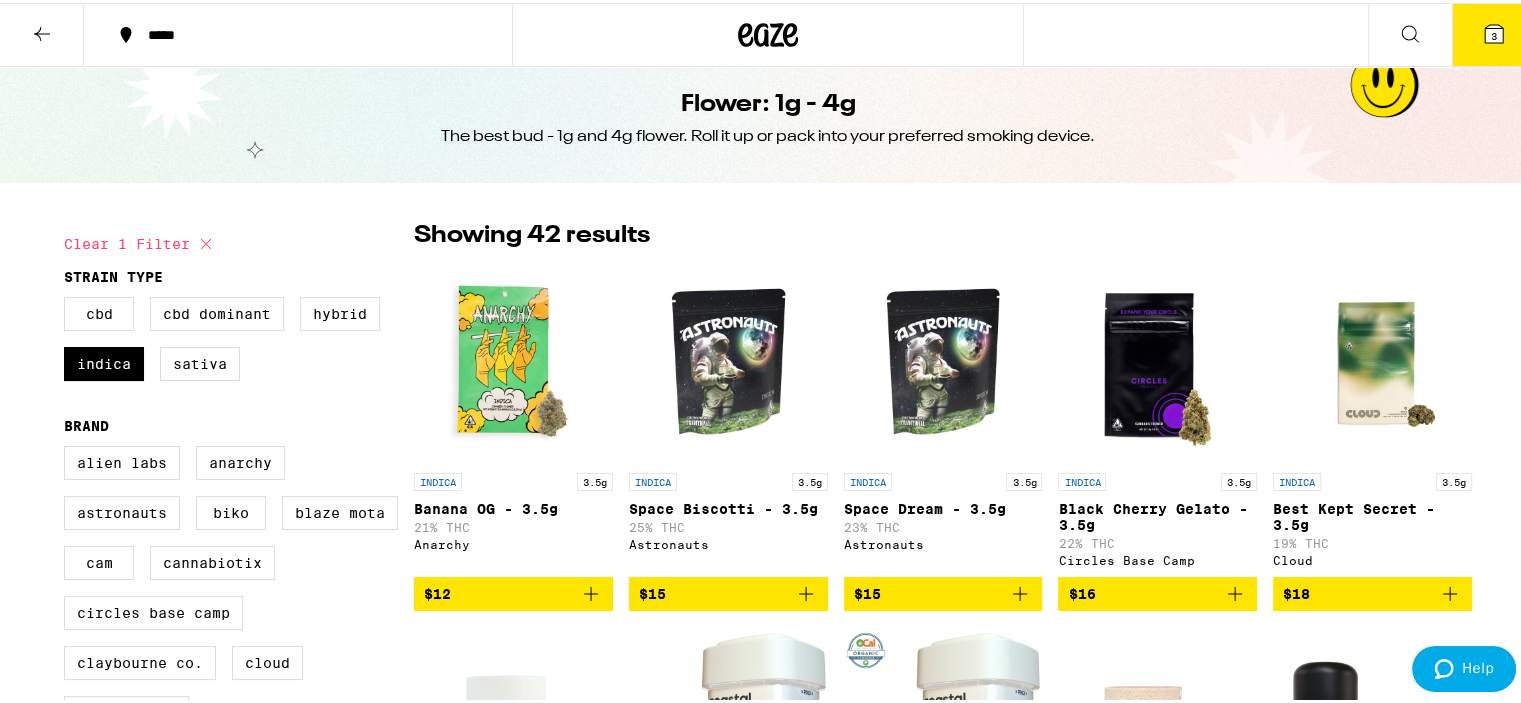 scroll, scrollTop: 0, scrollLeft: 0, axis: both 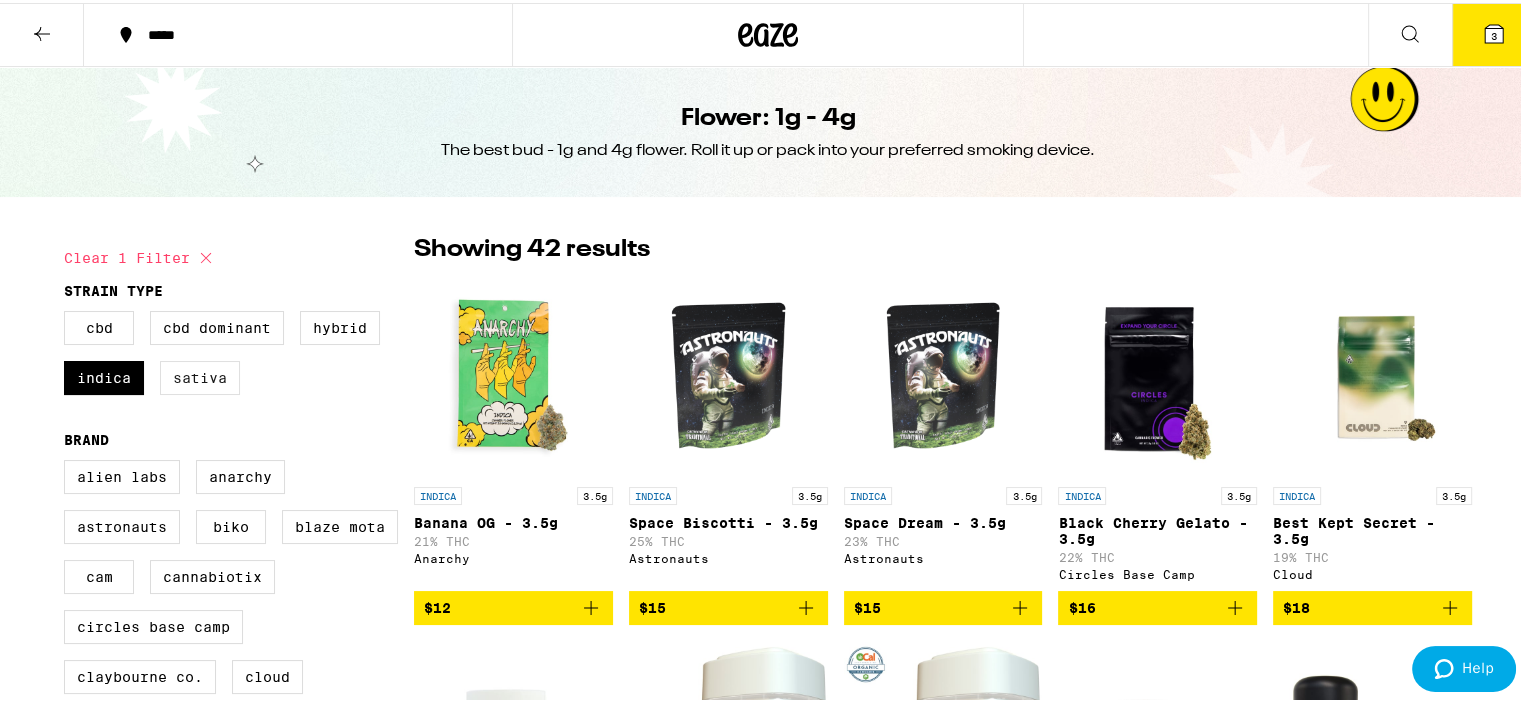 click on "Sativa" at bounding box center (200, 375) 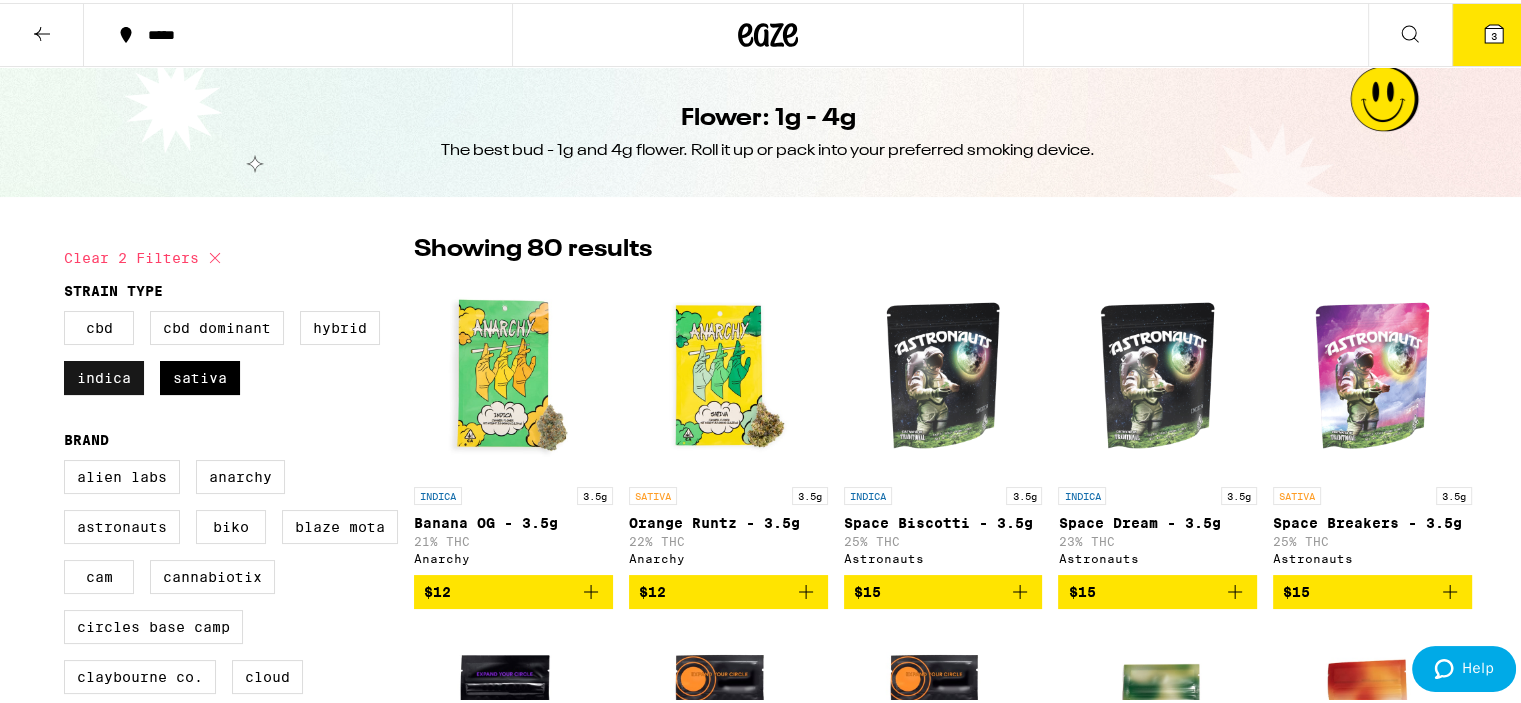 click on "Indica" at bounding box center [104, 375] 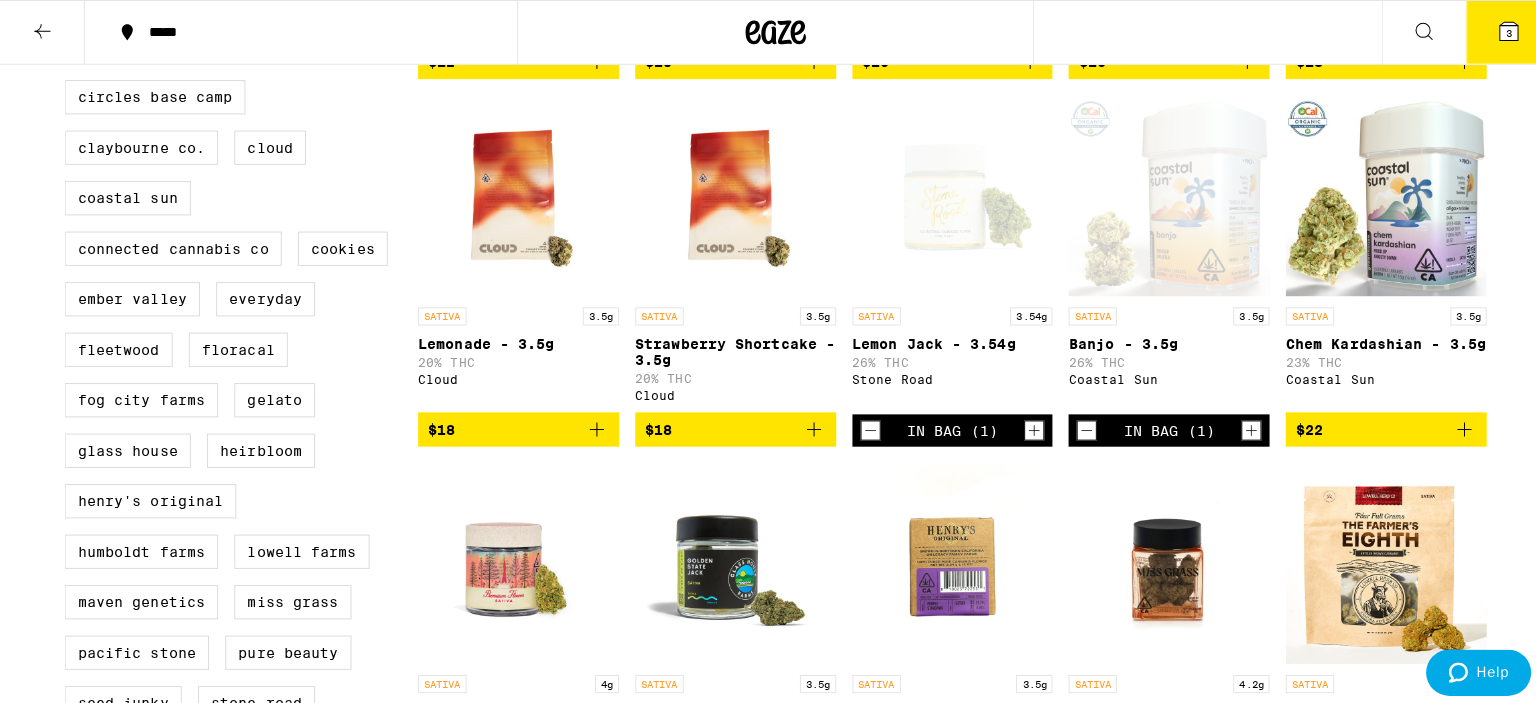 scroll, scrollTop: 100, scrollLeft: 0, axis: vertical 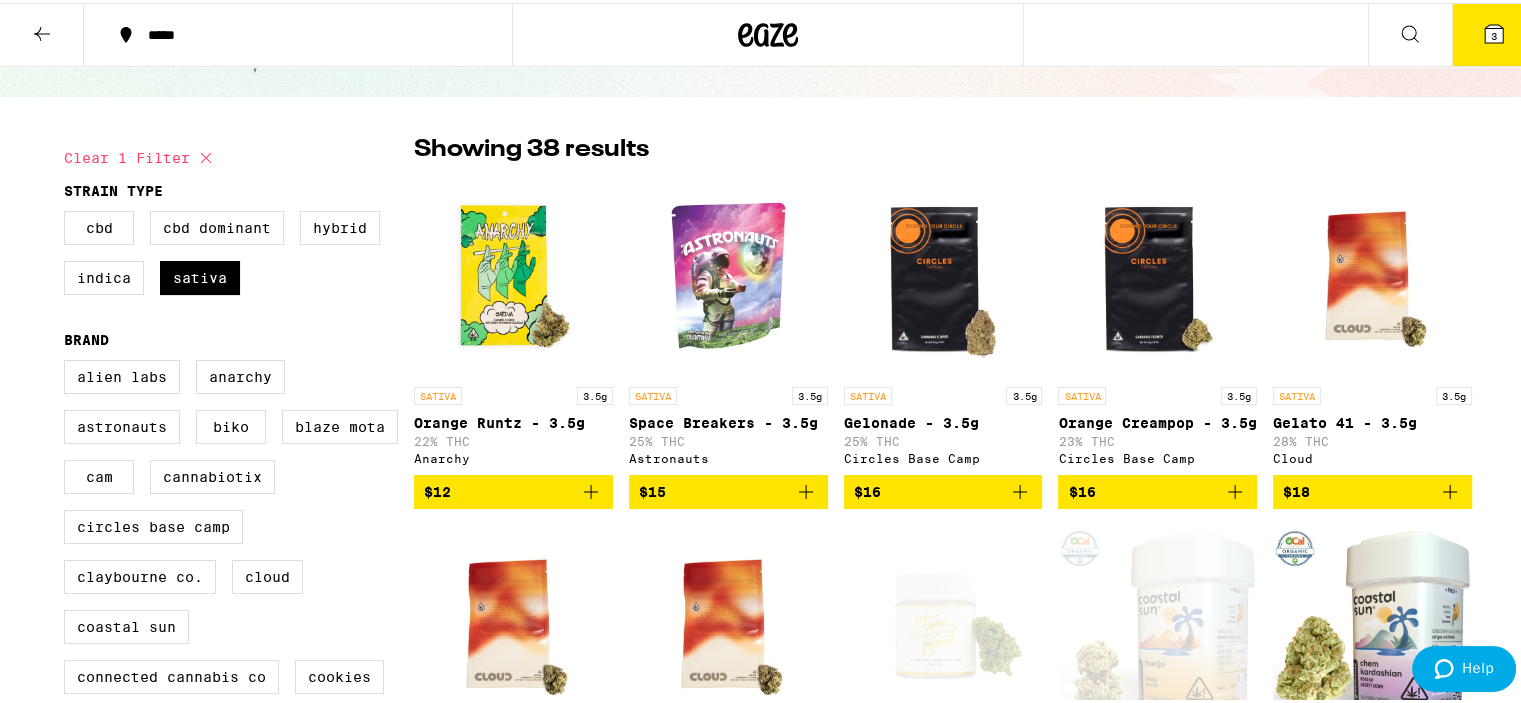 click 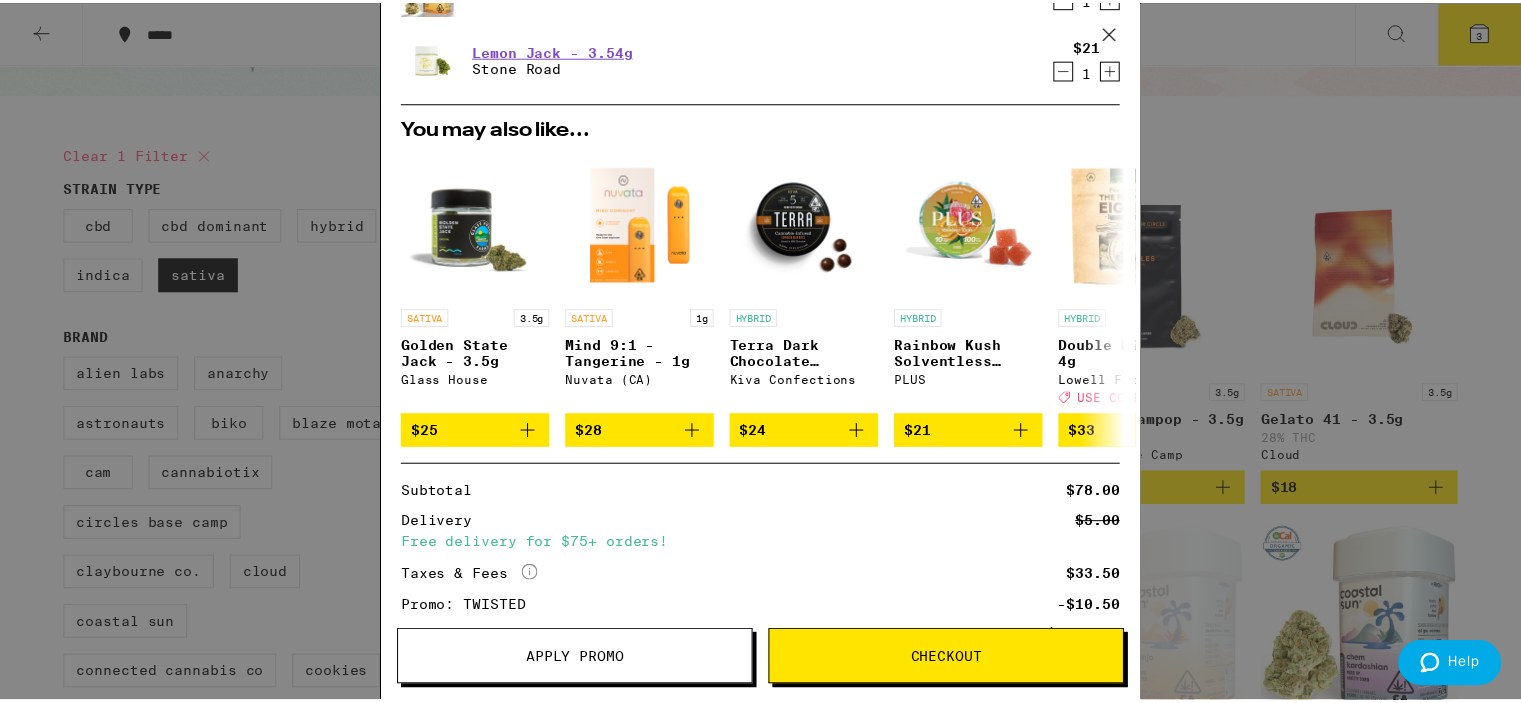 scroll, scrollTop: 319, scrollLeft: 0, axis: vertical 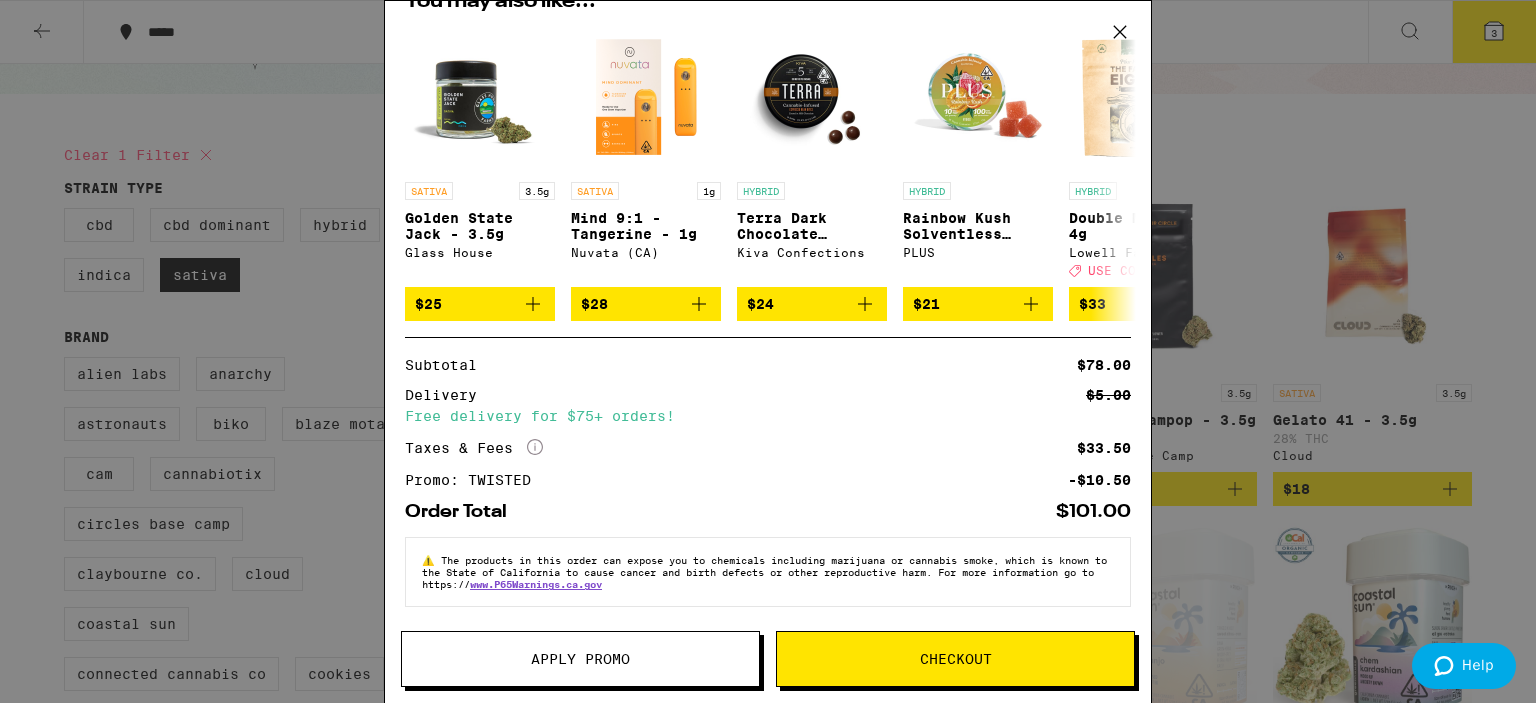 click 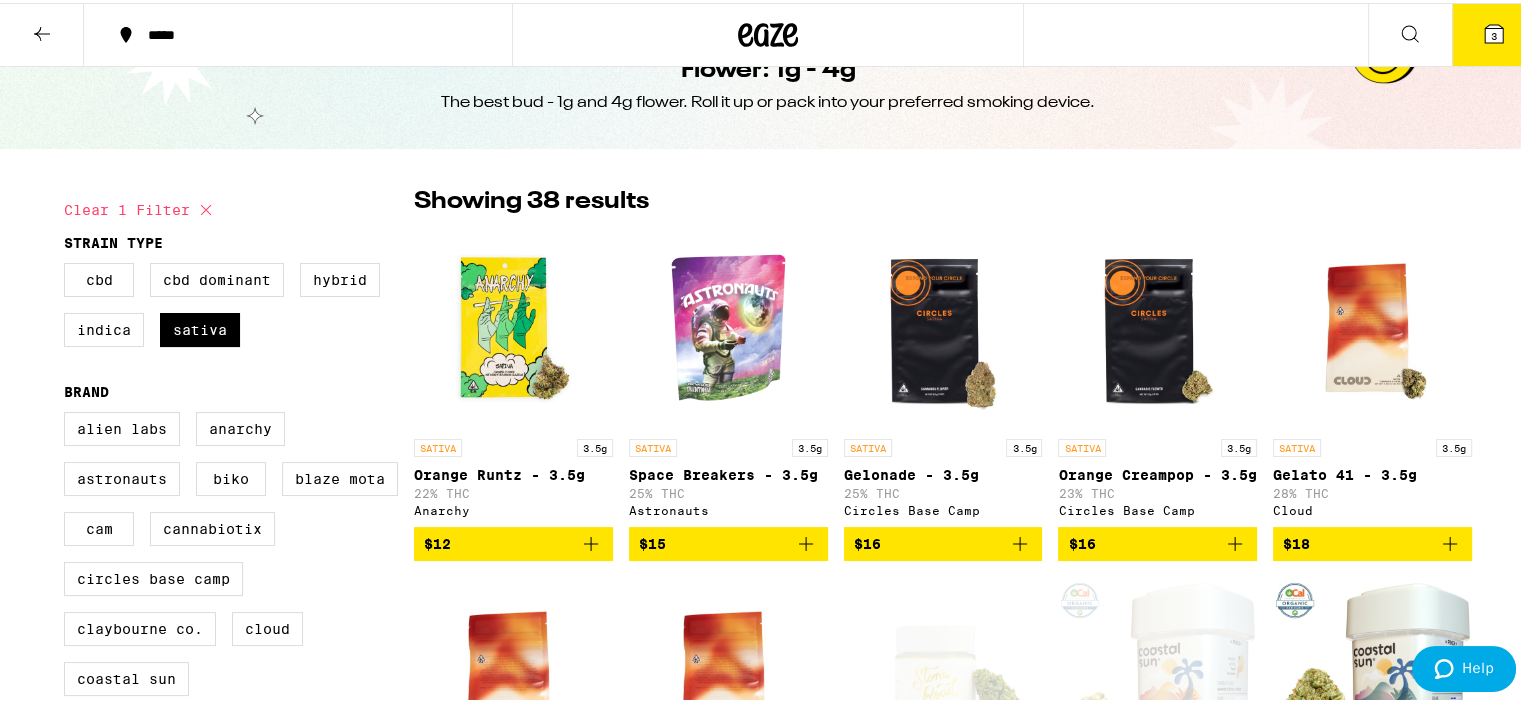 scroll, scrollTop: 0, scrollLeft: 0, axis: both 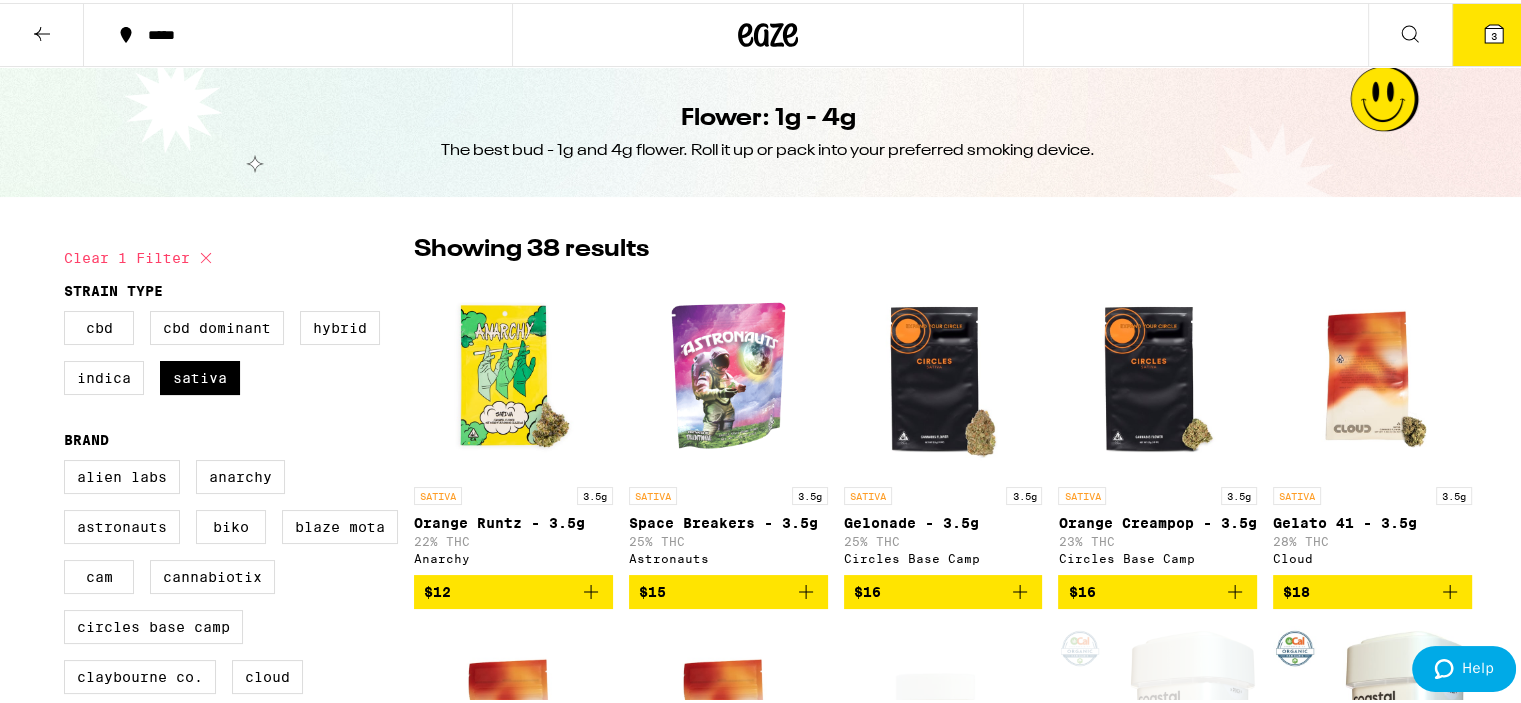 click on "3" at bounding box center [1494, 33] 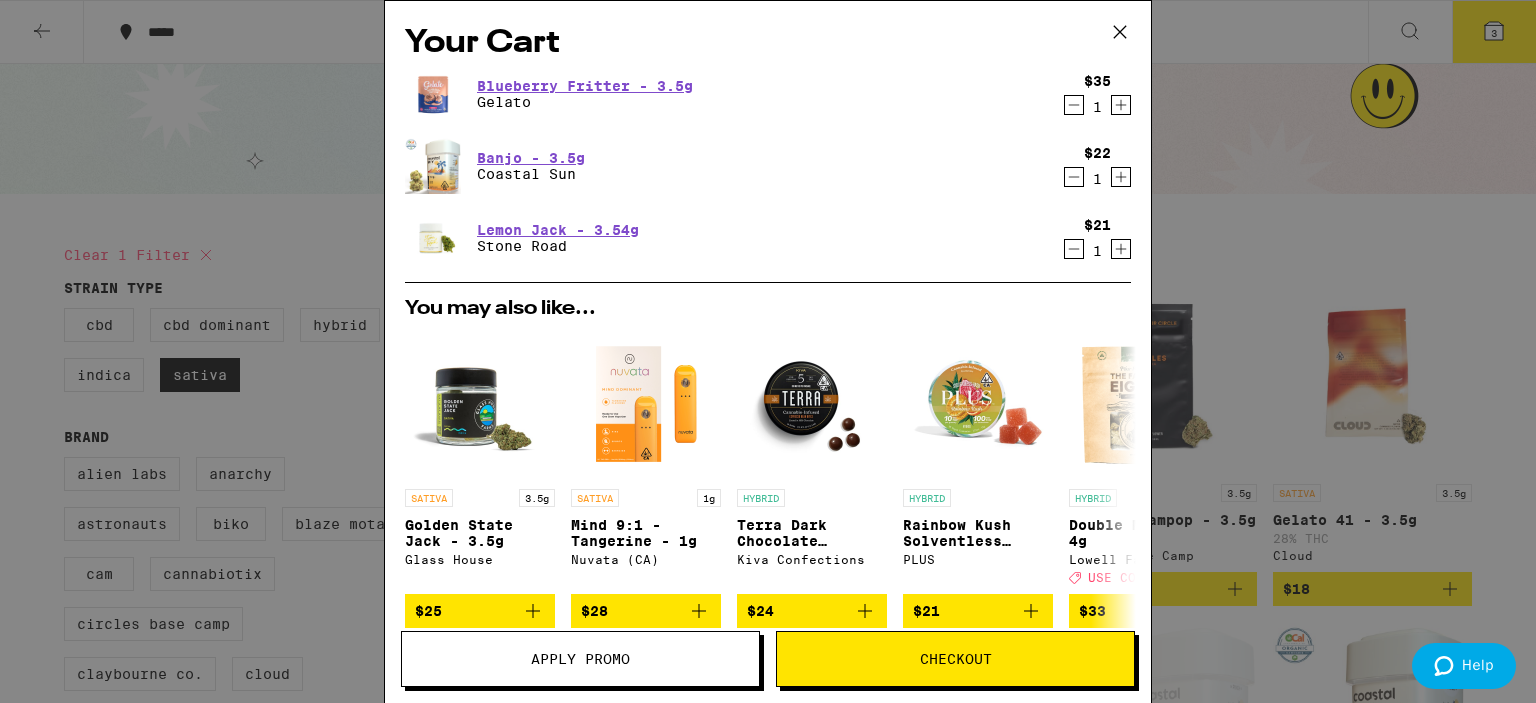 click 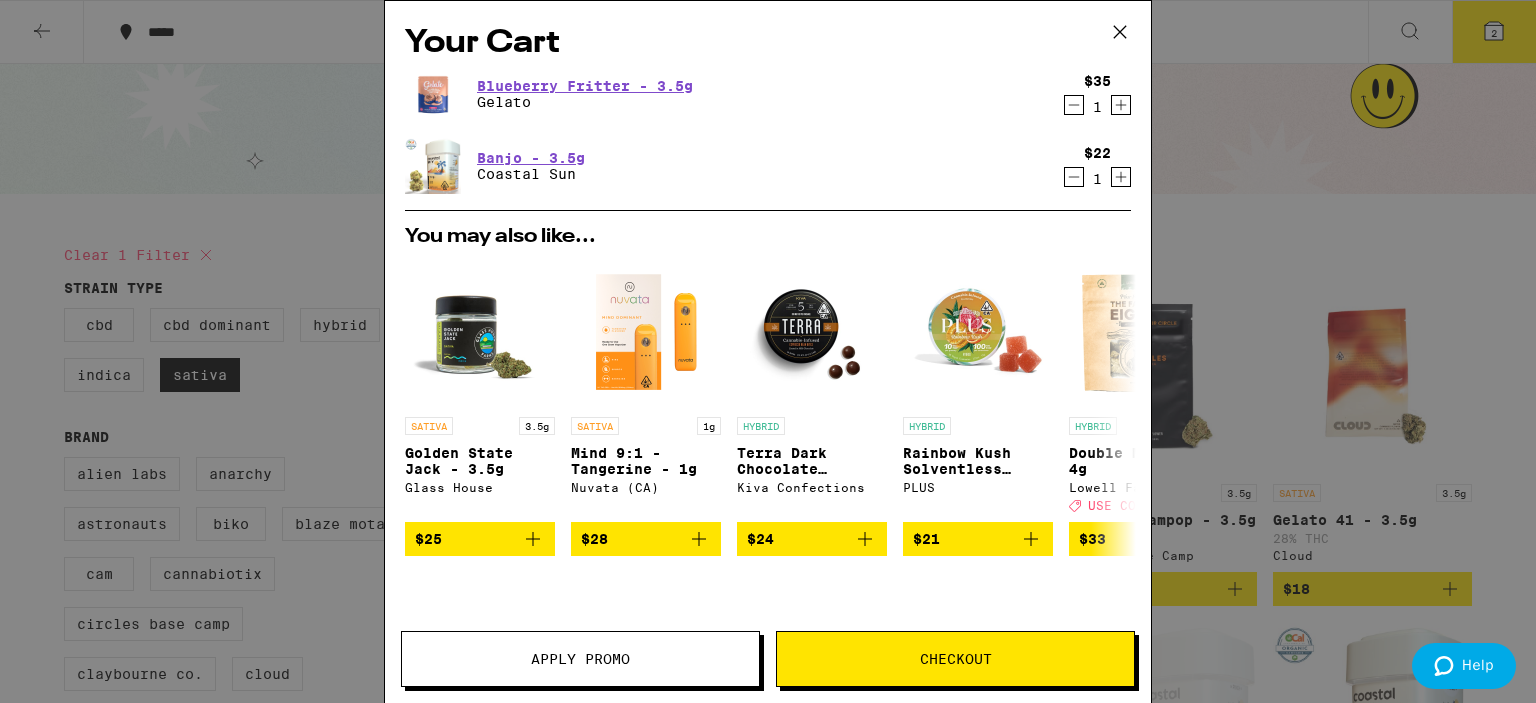 click 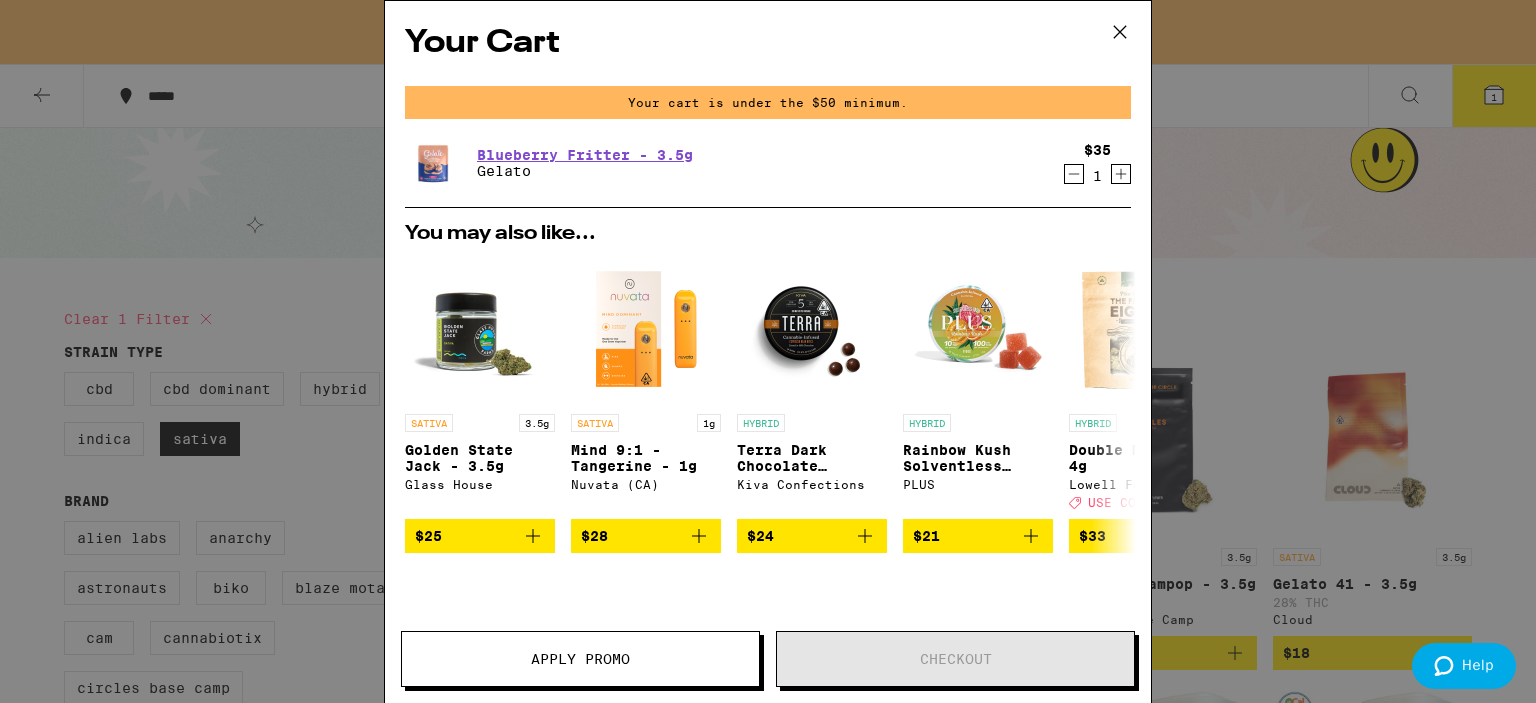 click 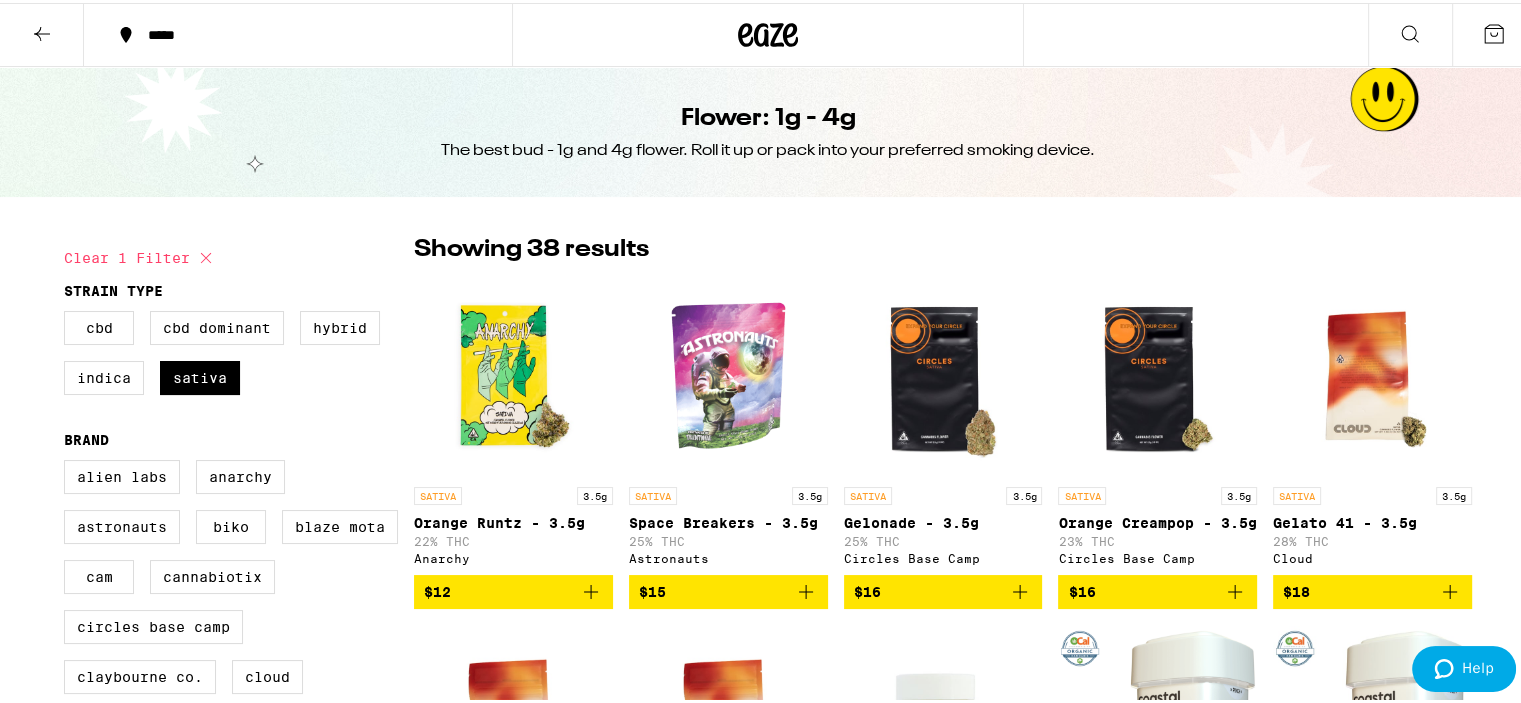 click 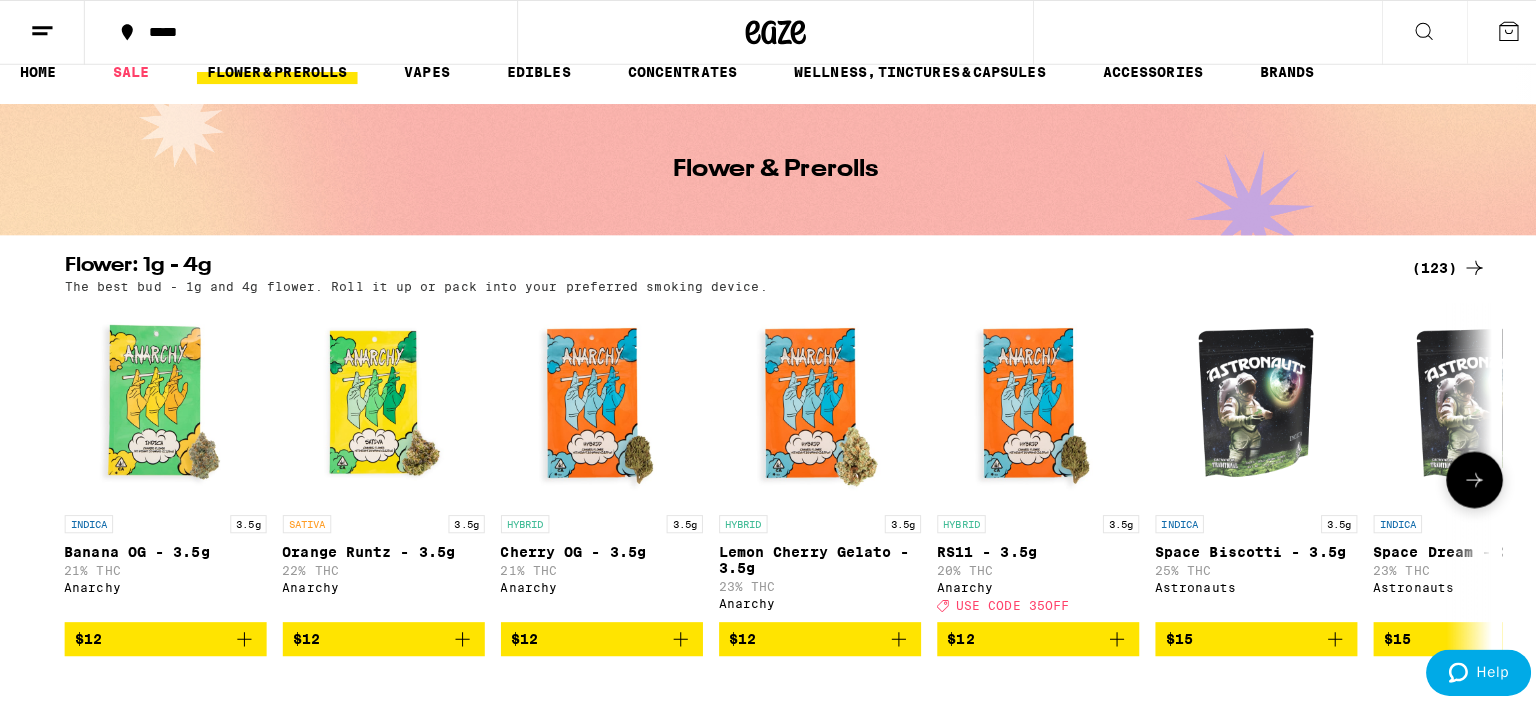 scroll, scrollTop: 0, scrollLeft: 0, axis: both 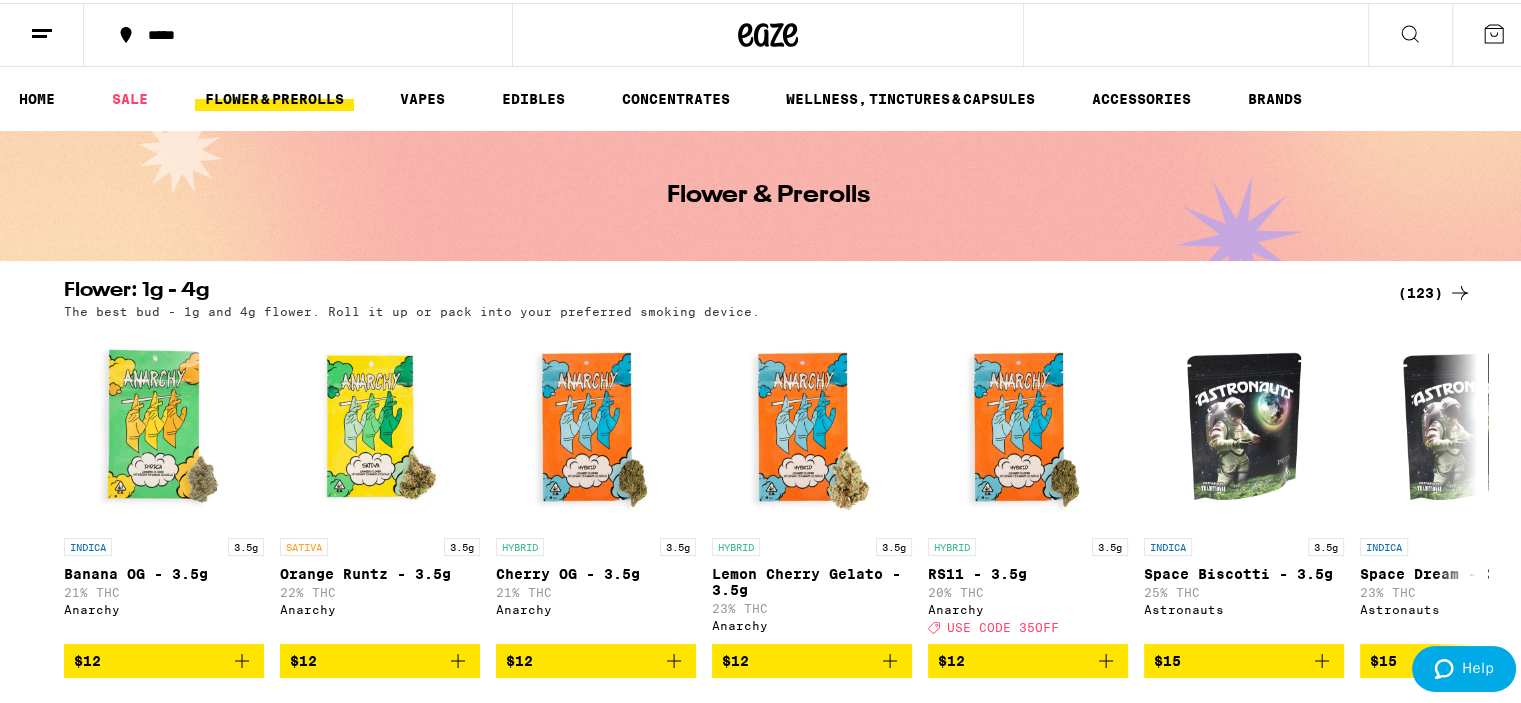 click 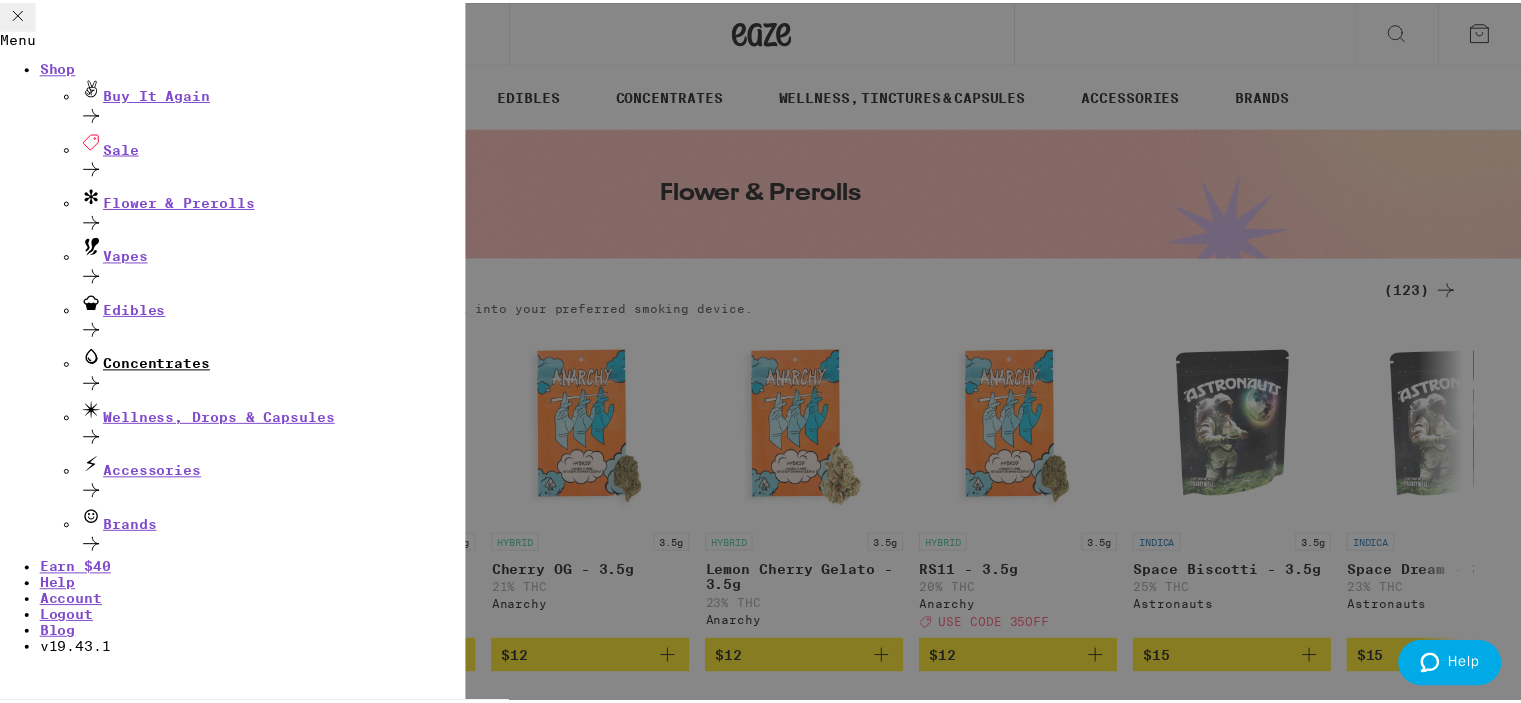 scroll, scrollTop: 160, scrollLeft: 0, axis: vertical 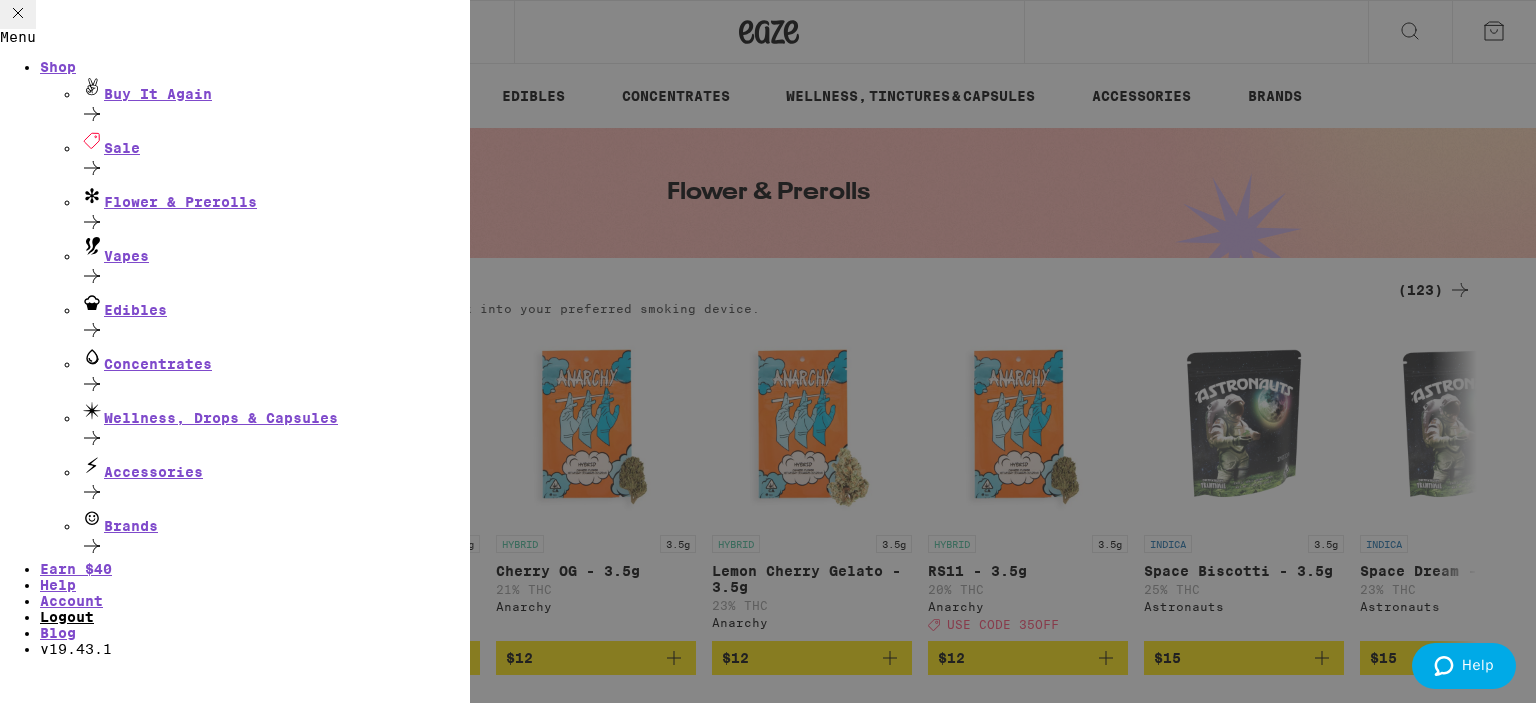 click on "Logout" at bounding box center (67, 617) 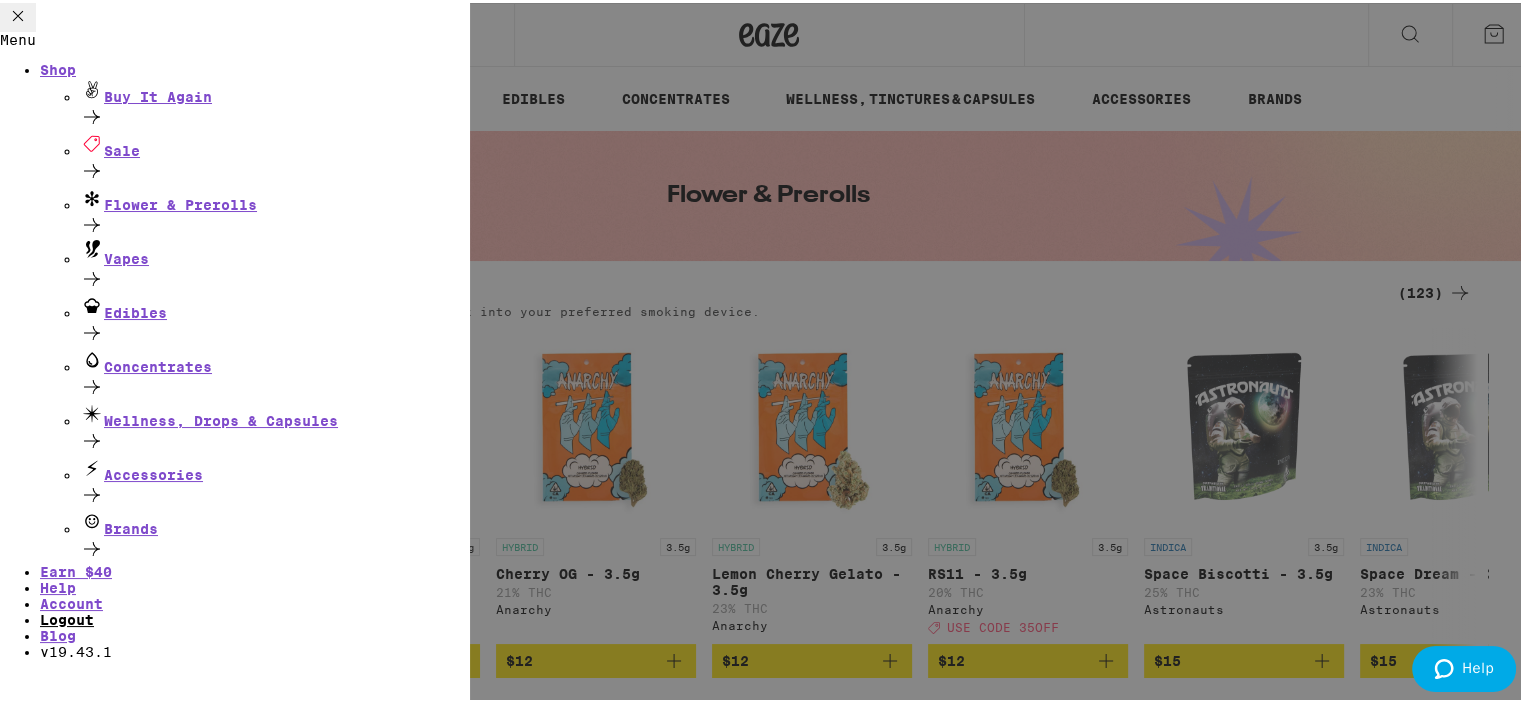 scroll, scrollTop: 80, scrollLeft: 0, axis: vertical 